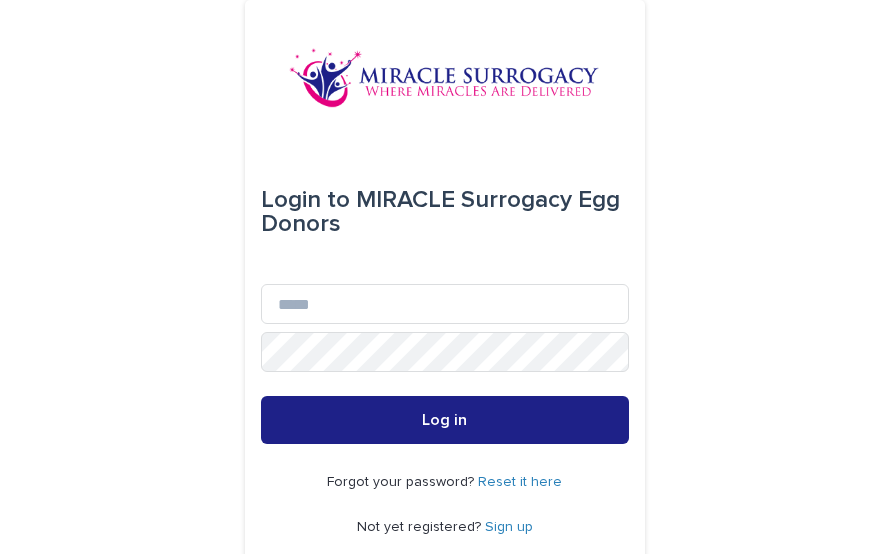 scroll, scrollTop: 0, scrollLeft: 0, axis: both 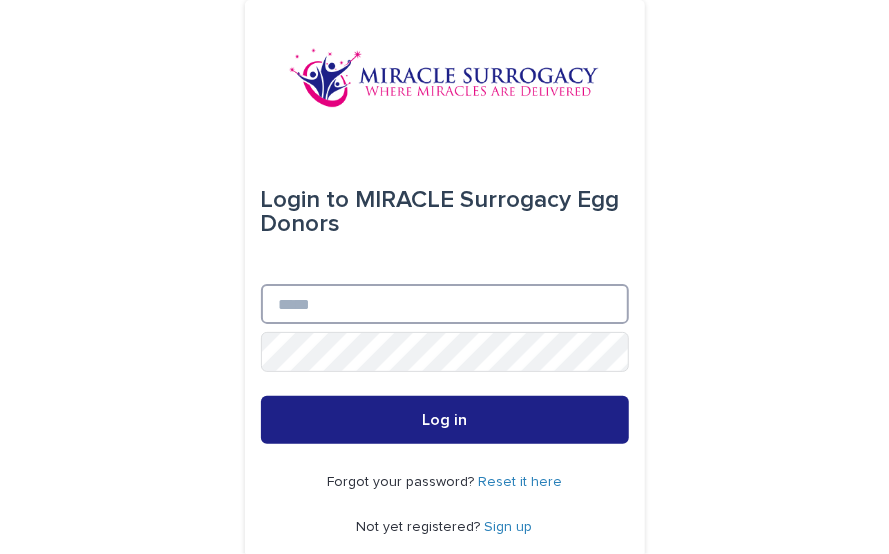 click on "Email" at bounding box center [445, 304] 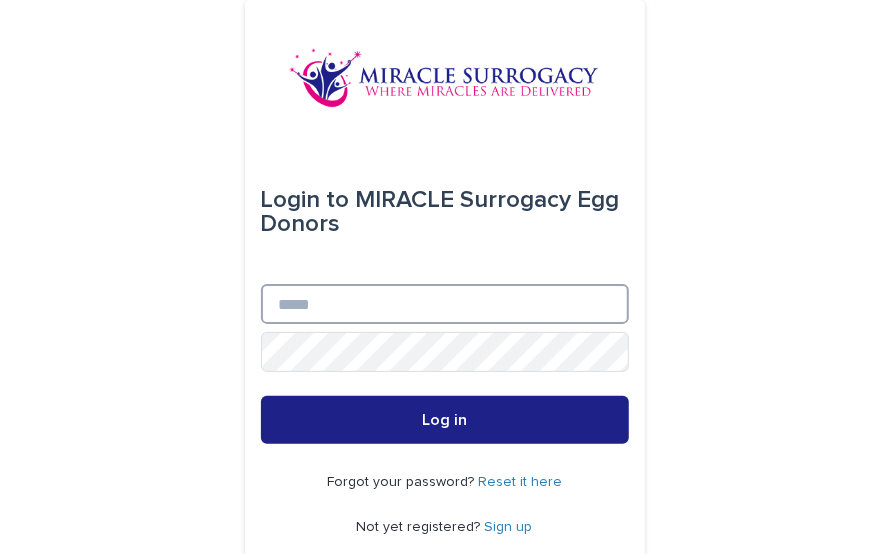 type on "**********" 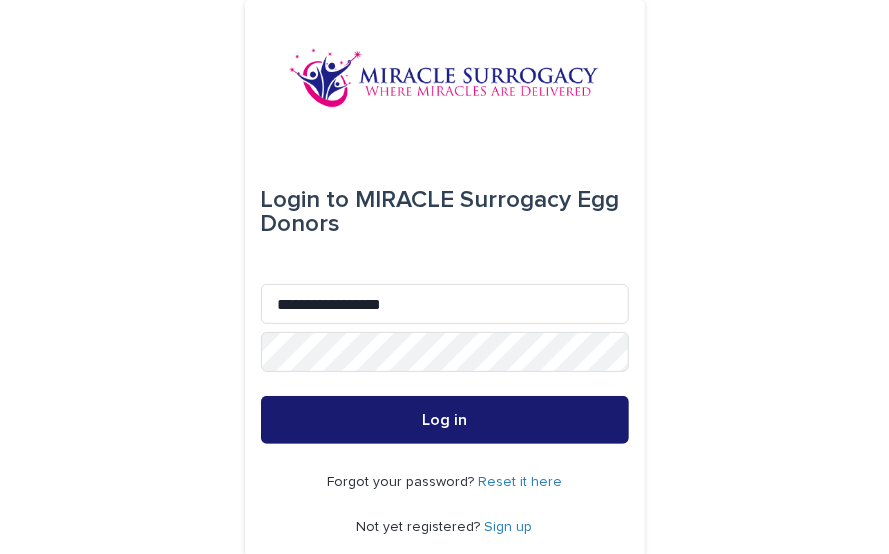click on "Log in" at bounding box center (445, 420) 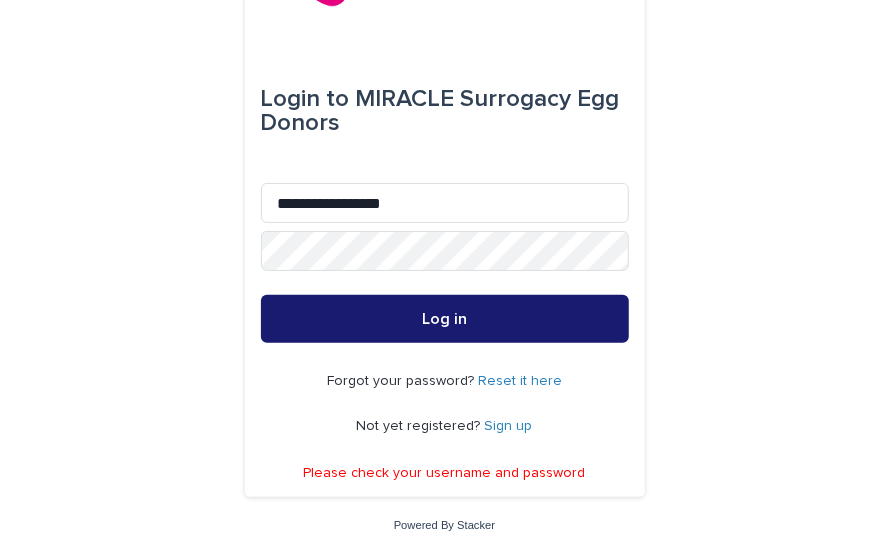 scroll, scrollTop: 1, scrollLeft: 0, axis: vertical 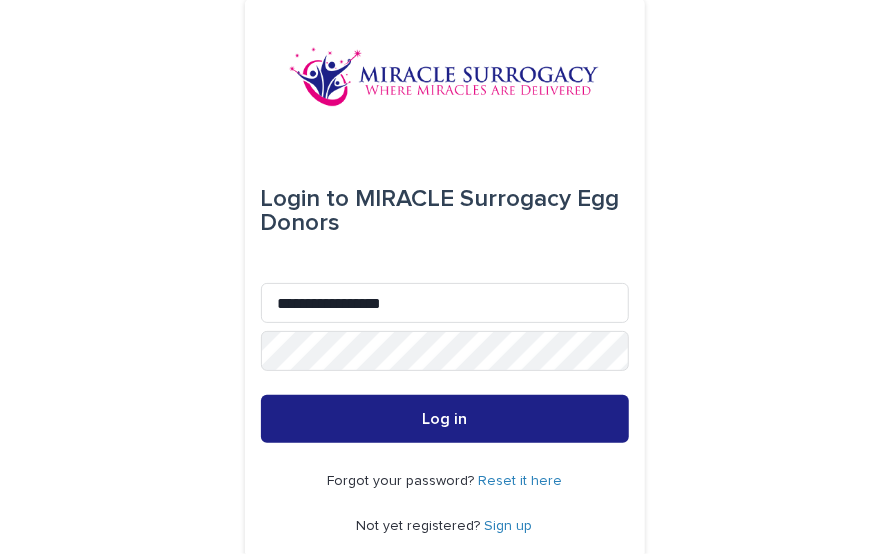 click on "Reset it here" at bounding box center [520, 481] 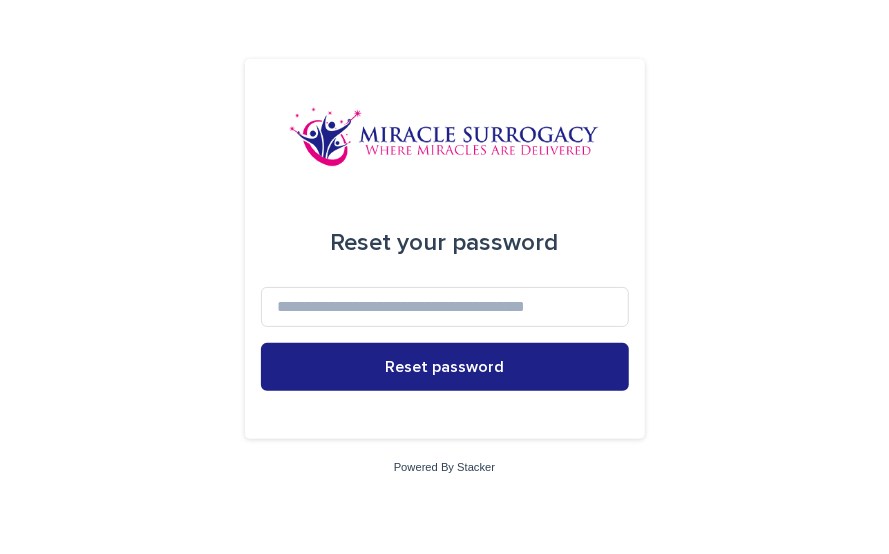 scroll, scrollTop: 0, scrollLeft: 0, axis: both 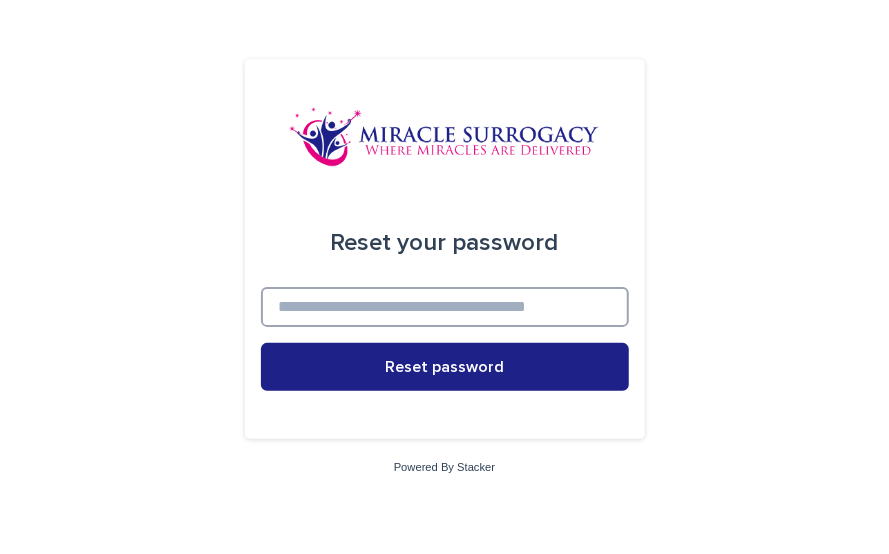click at bounding box center [445, 307] 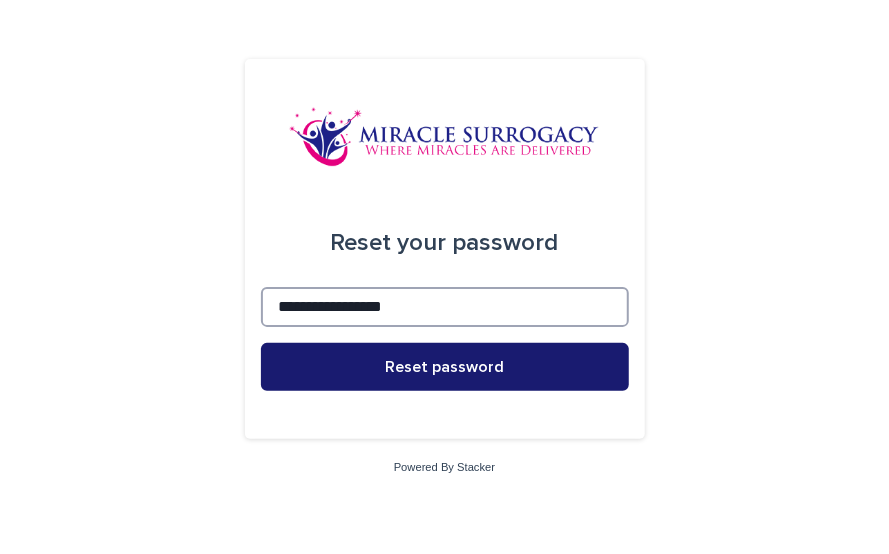 type on "**********" 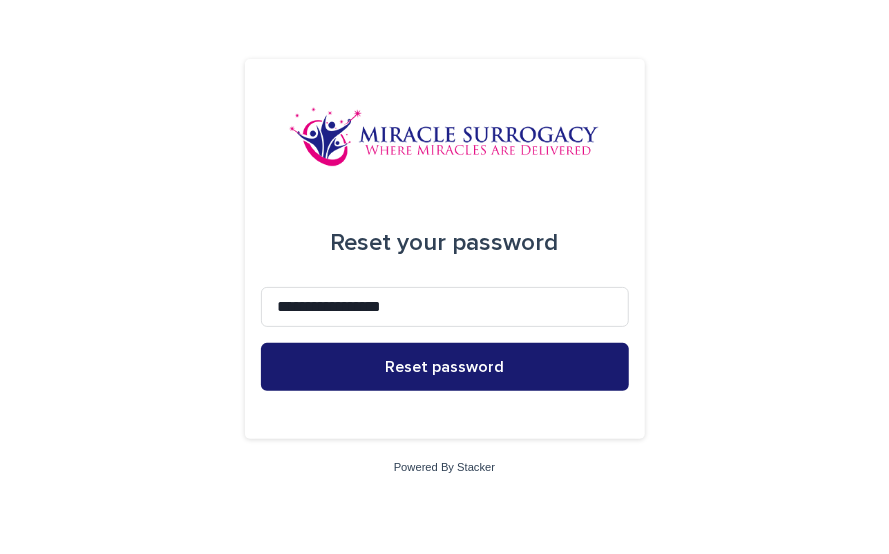 click on "Reset password" at bounding box center (445, 367) 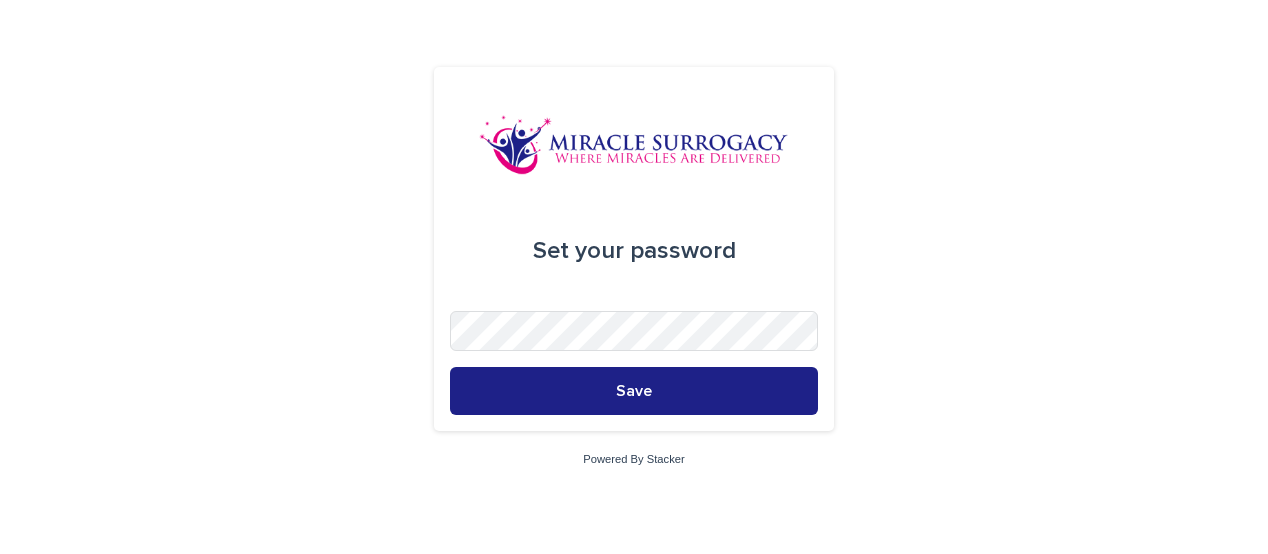 scroll, scrollTop: 0, scrollLeft: 0, axis: both 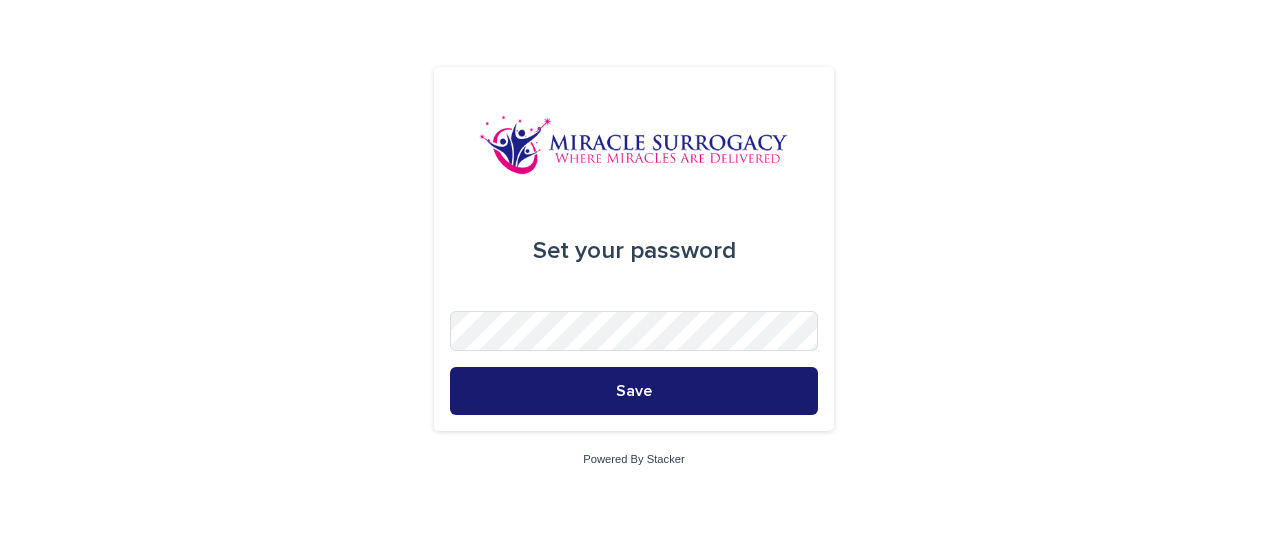 click on "Save" at bounding box center [634, 391] 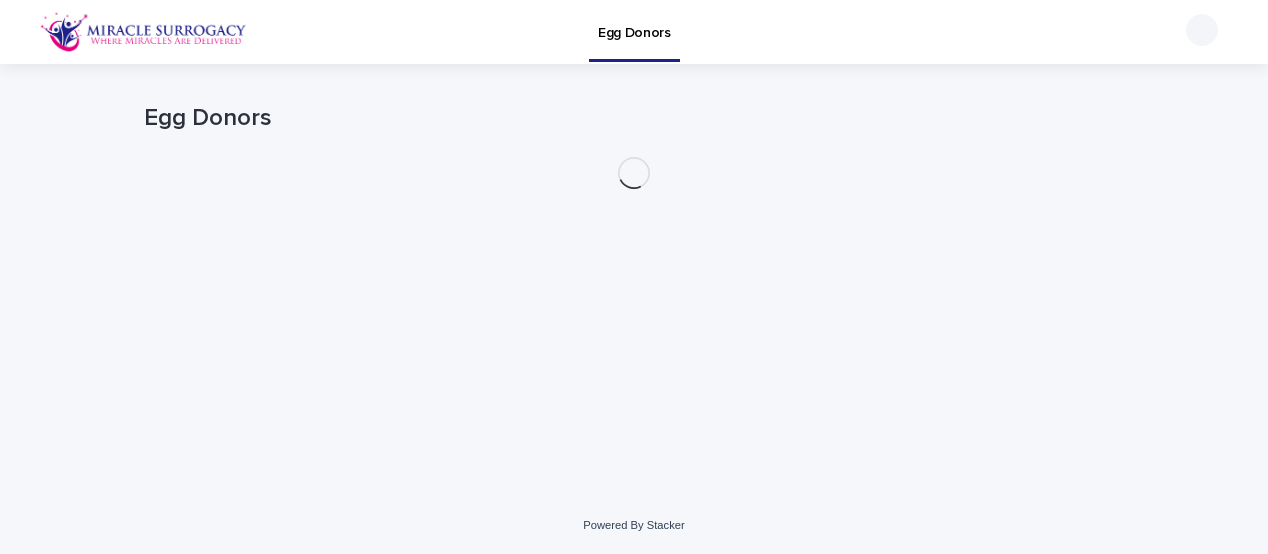 scroll, scrollTop: 0, scrollLeft: 0, axis: both 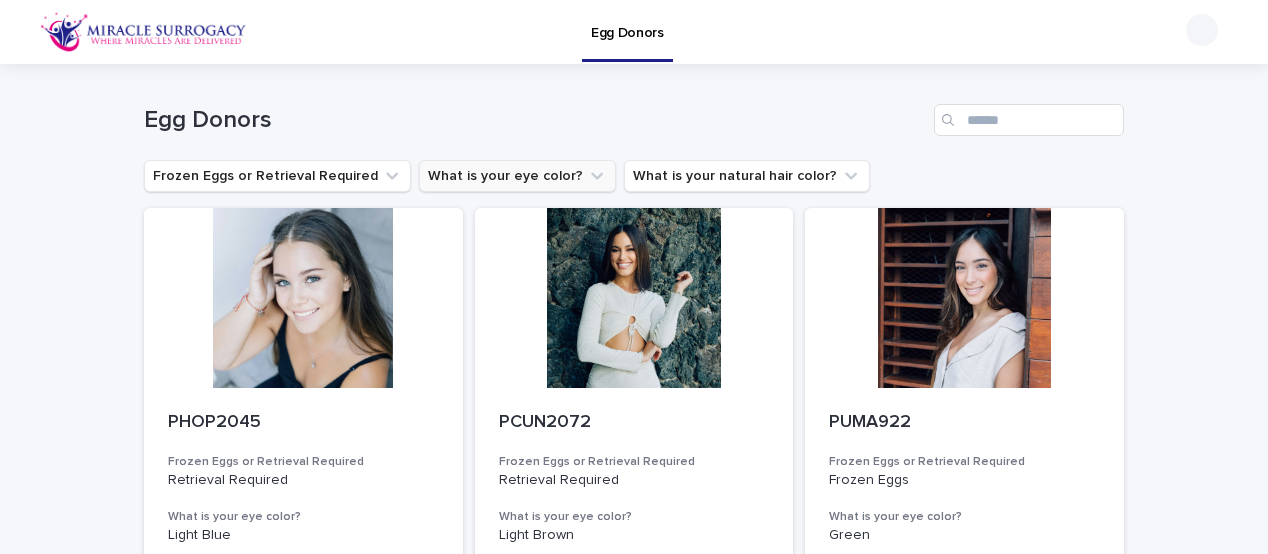 click 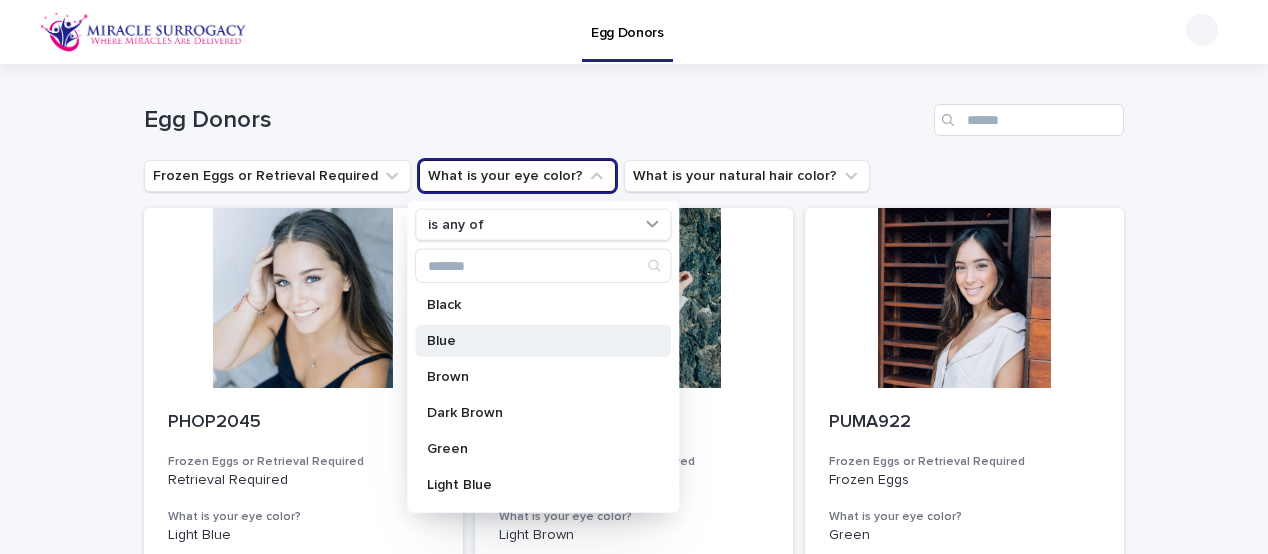 click on "Blue" at bounding box center (533, 341) 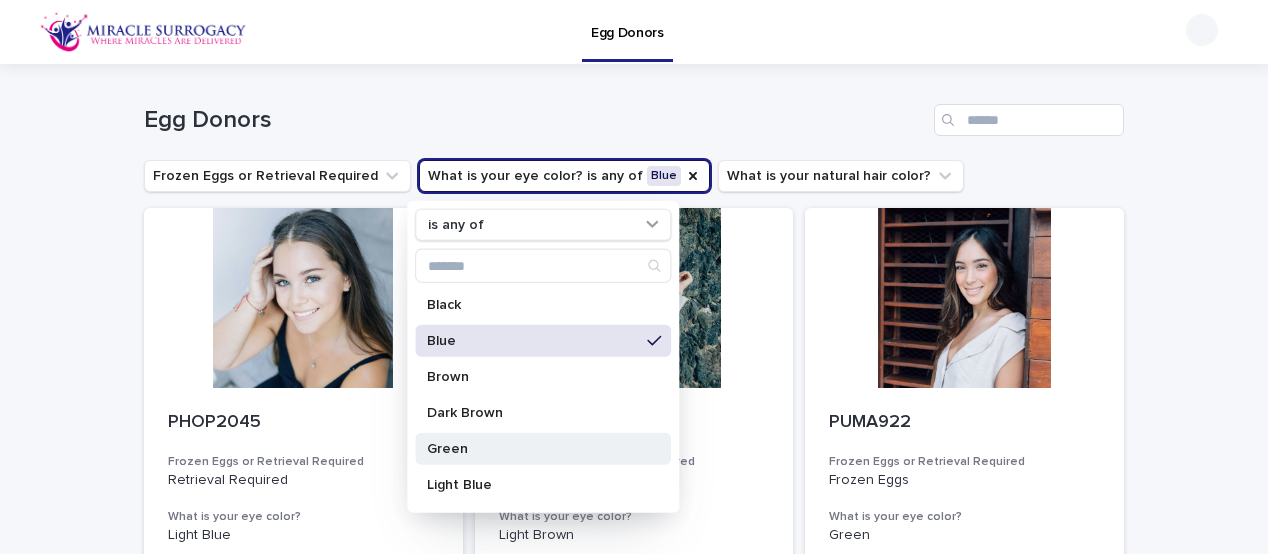 click on "Green" at bounding box center [533, 449] 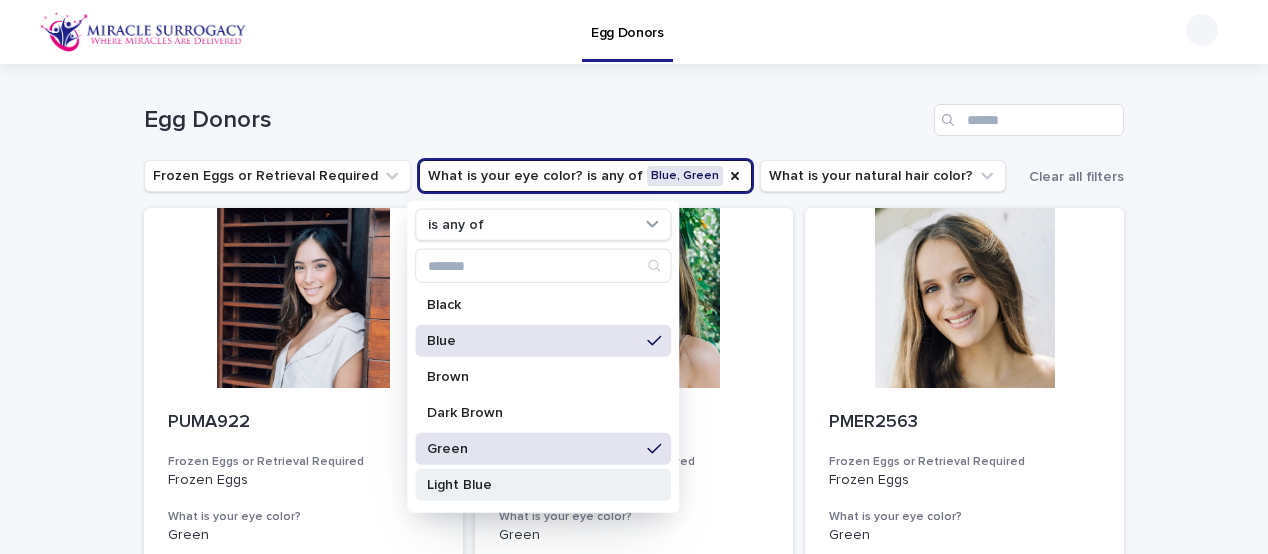 click on "Light Blue" at bounding box center (533, 485) 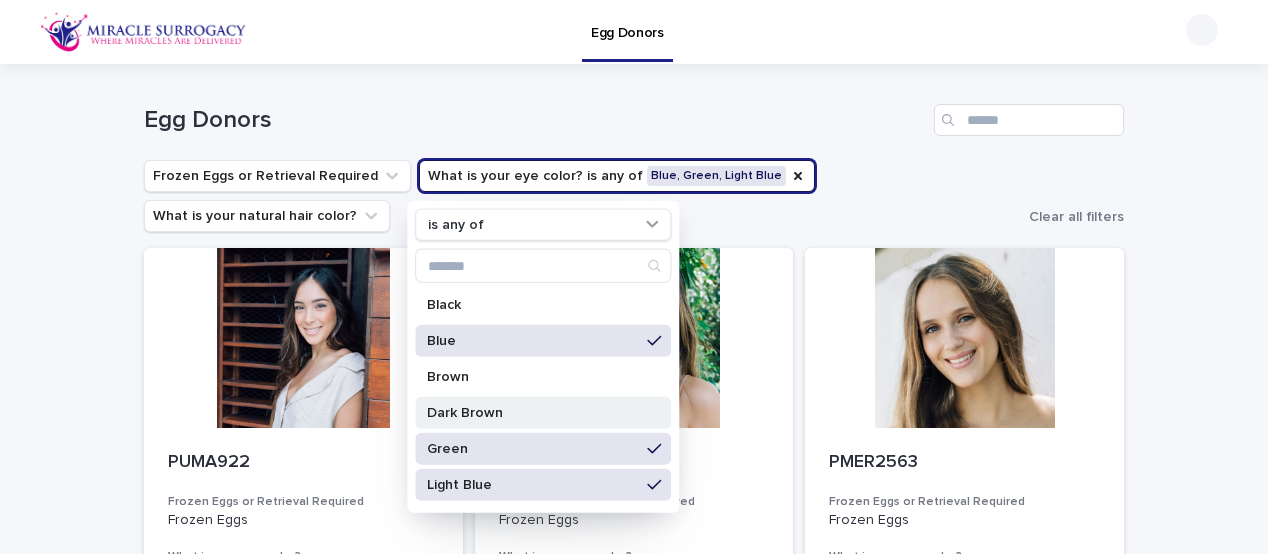 scroll, scrollTop: 100, scrollLeft: 0, axis: vertical 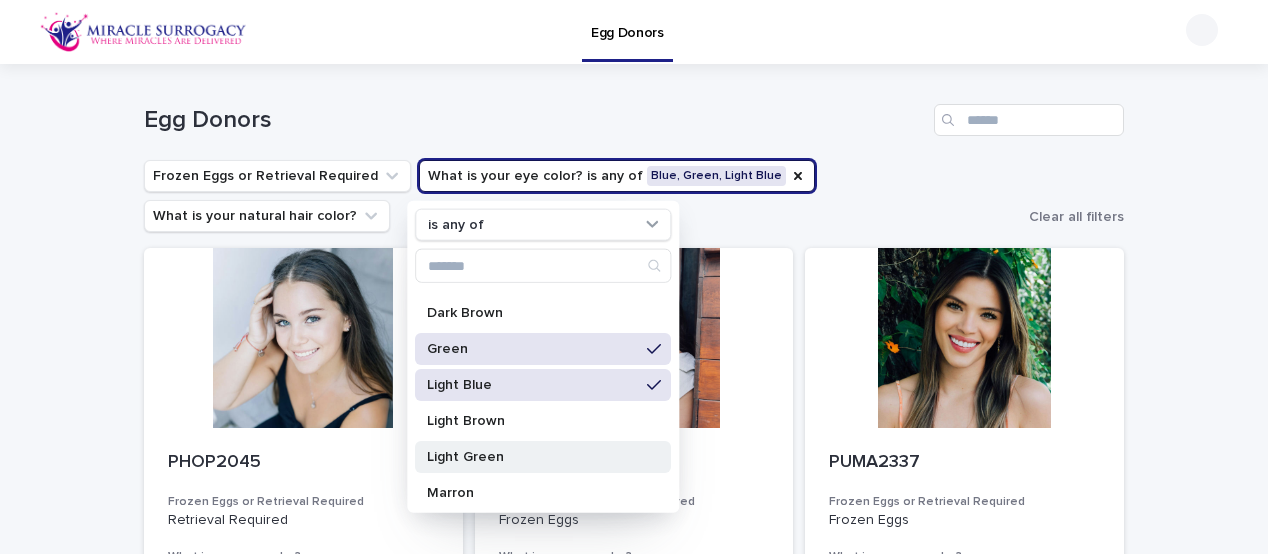 click on "Light Green" at bounding box center [533, 457] 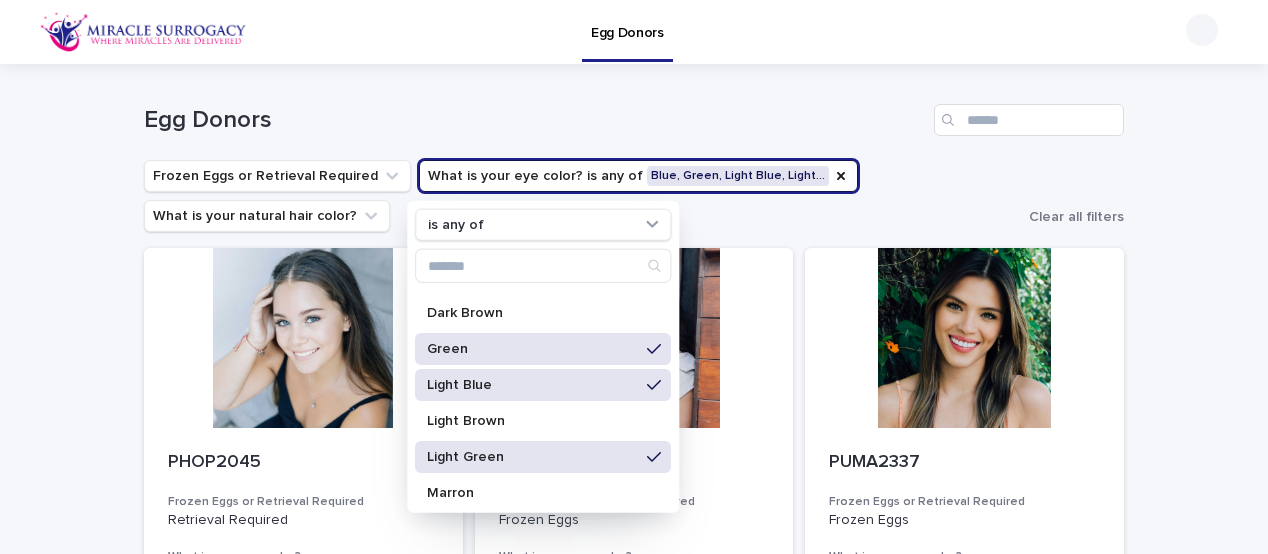 click on "Loading... Saving… Loading... Saving… Egg Donors Frozen Eggs or Retrieval Required What is your eye color? is any of Blue, Green, Light Blue, Light… is any of Black Blue Brown Dark Brown Green Light Blue Light Brown Light Green Marron Azul Claro Marron Claro Azul Marron Obscuro Verdes Verdes Claro Dark brown Light brown Browm Negro What is your natural hair color? Clear all filters PHOP2045 Frozen Eggs or Retrieval Required Retrieval Required What is your eye color? Light Blue What is your natural hair color? Blonde Hair Type Straight How tall are you? (m) [HEIGHT] Highest Education Level Bachelor's Degree (or in process) Body Type Normal PUMA922 Frozen Eggs or Retrieval Required Frozen Eggs What is your eye color? Green What is your natural hair color? Light Brown Hair Type Straight How tall are you? (m) [HEIGHT] Highest Education Level Bachelor's Degree (or in process) Body Type Normal PUMA2337 Frozen Eggs or Retrieval Required Frozen Eggs What is your eye color? Green What is your natural hair color? [HEIGHT] 1" at bounding box center [634, 1518] 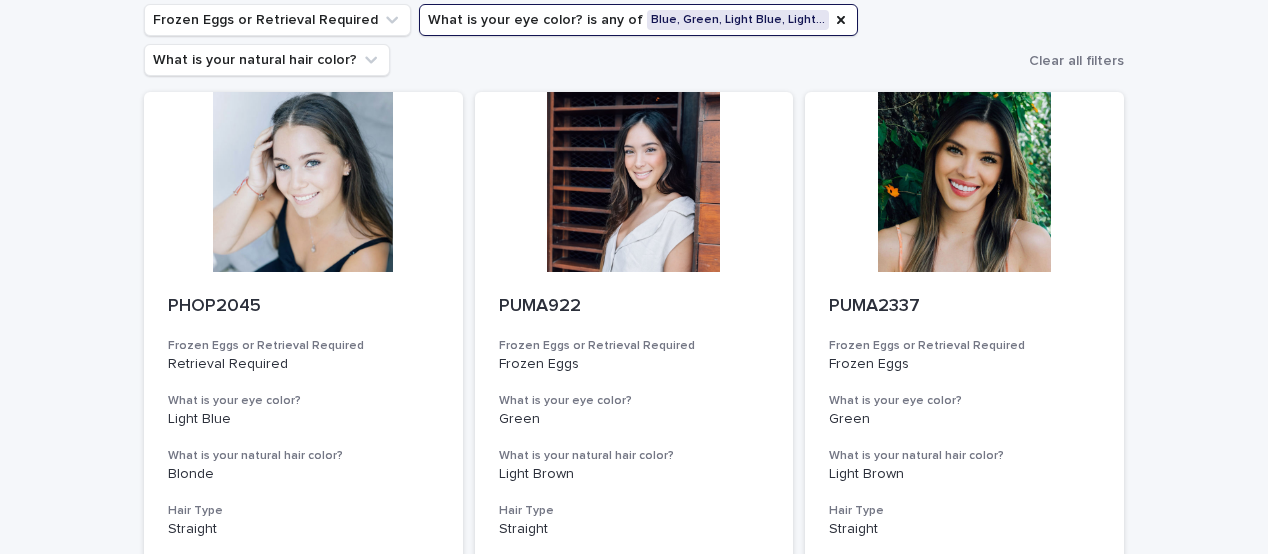 scroll, scrollTop: 200, scrollLeft: 0, axis: vertical 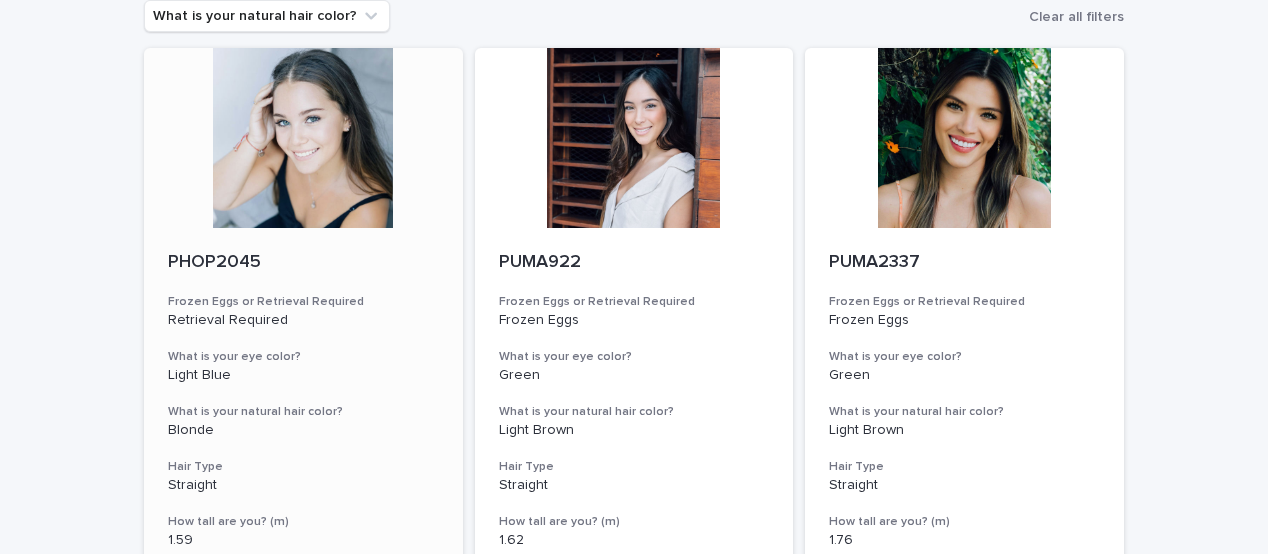 click at bounding box center (303, 138) 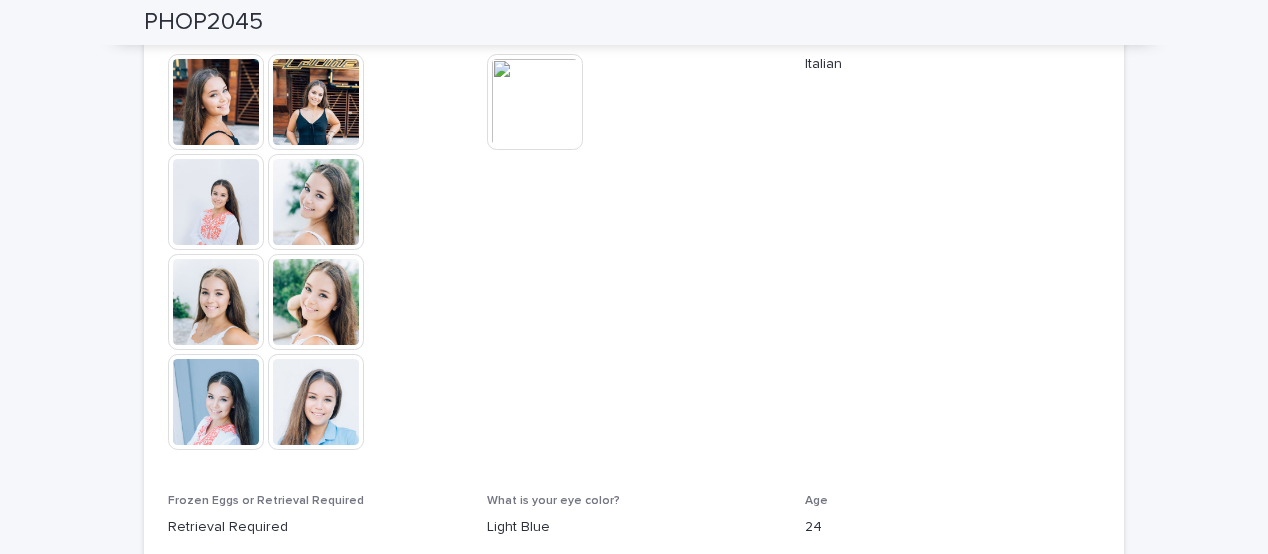scroll, scrollTop: 500, scrollLeft: 0, axis: vertical 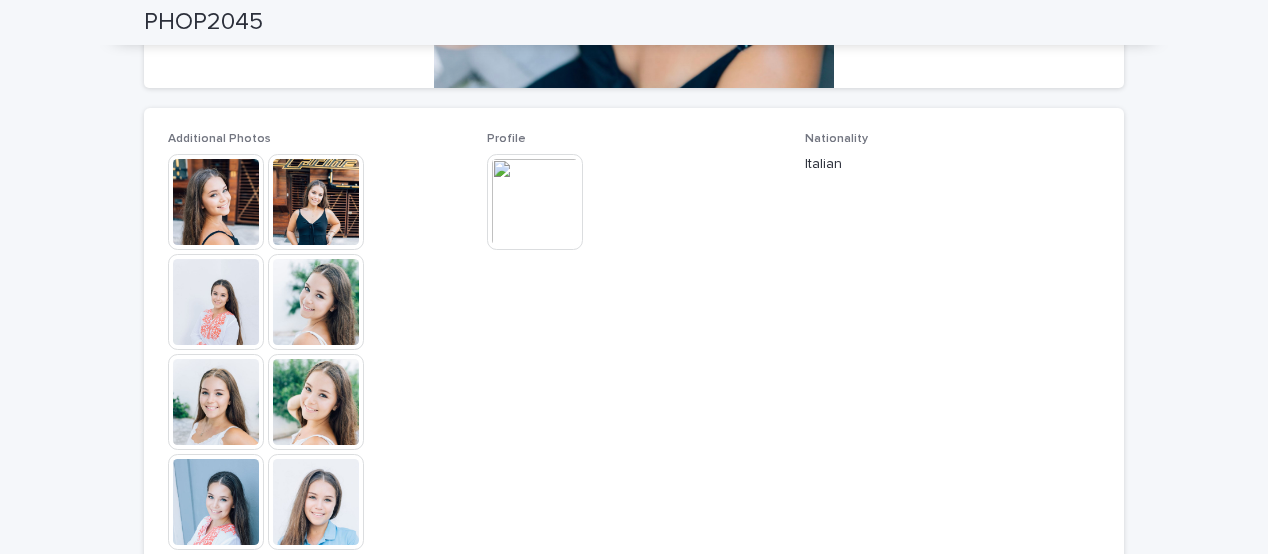 click at bounding box center [216, 202] 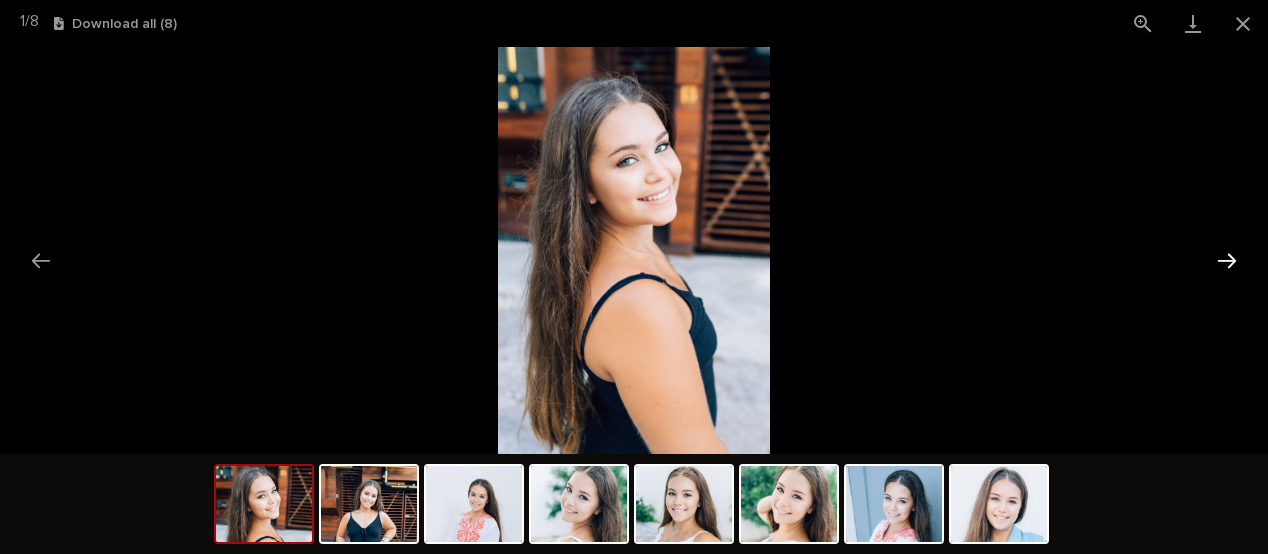 click at bounding box center [1227, 260] 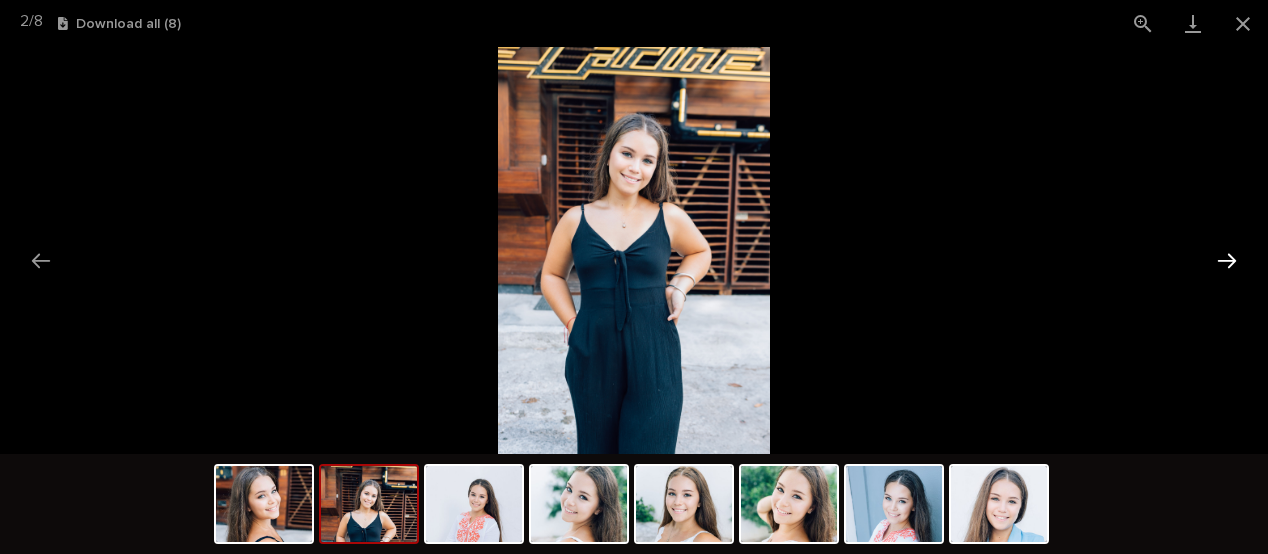 click at bounding box center (1227, 260) 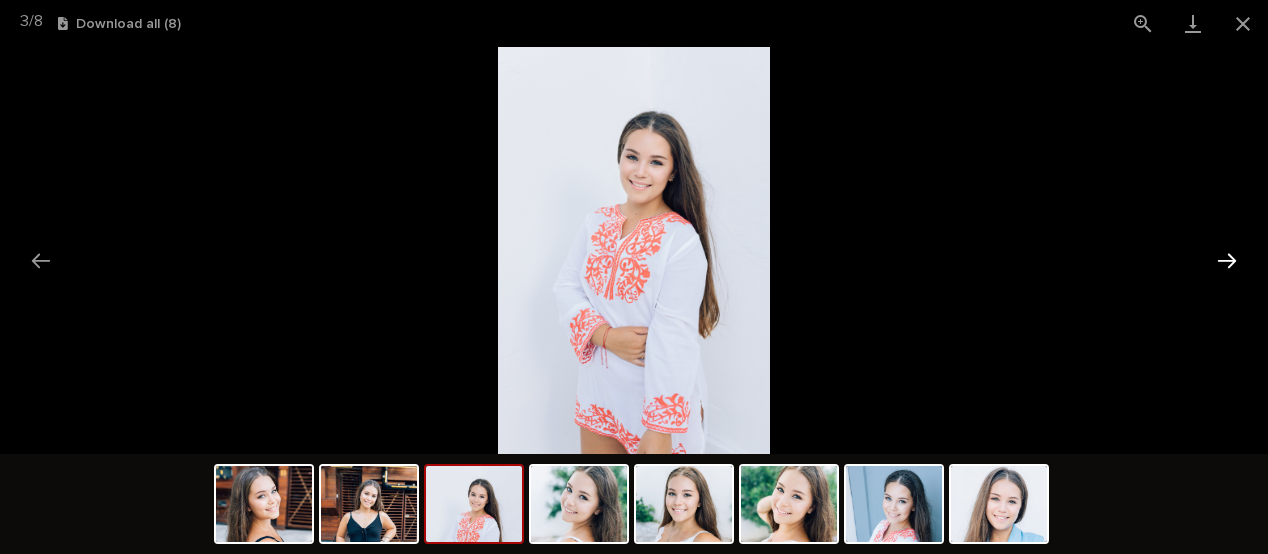 click at bounding box center [1227, 260] 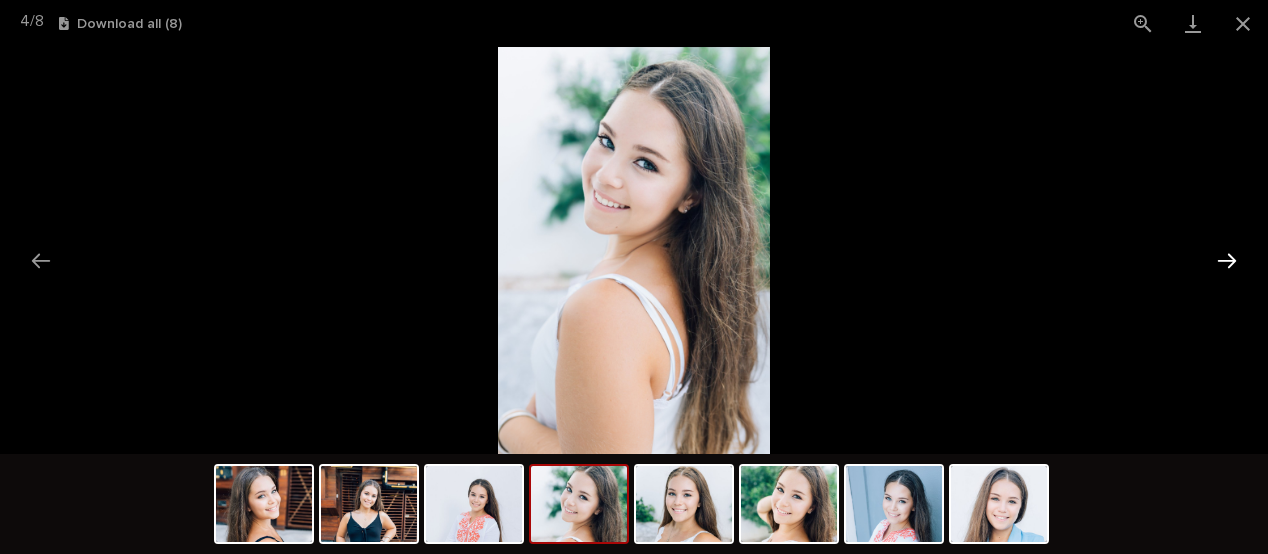 click at bounding box center [1227, 260] 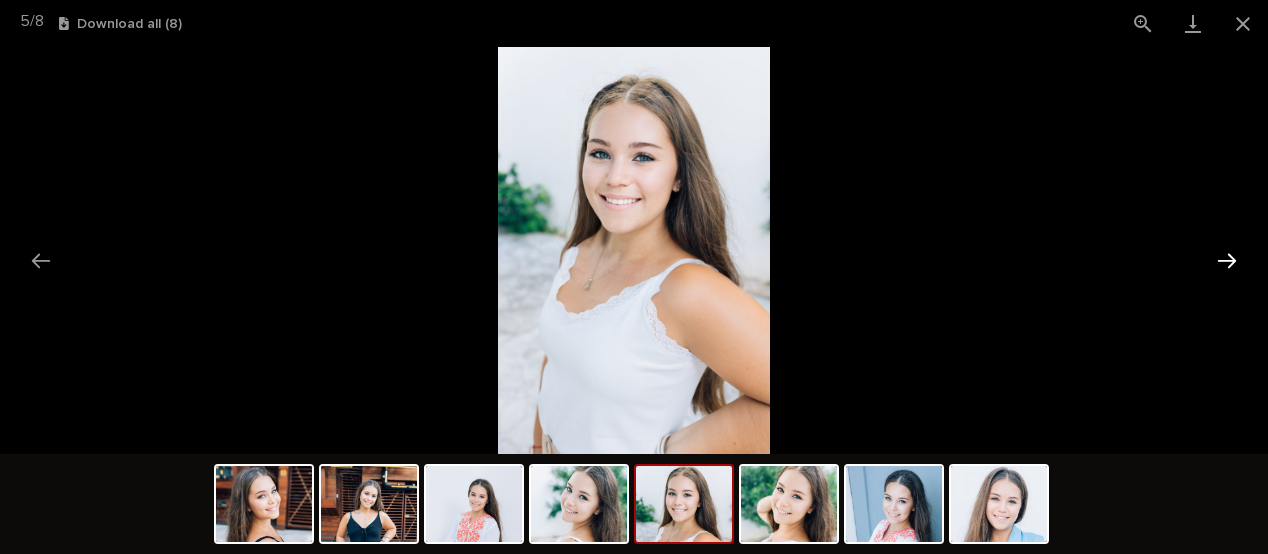 click at bounding box center [1227, 260] 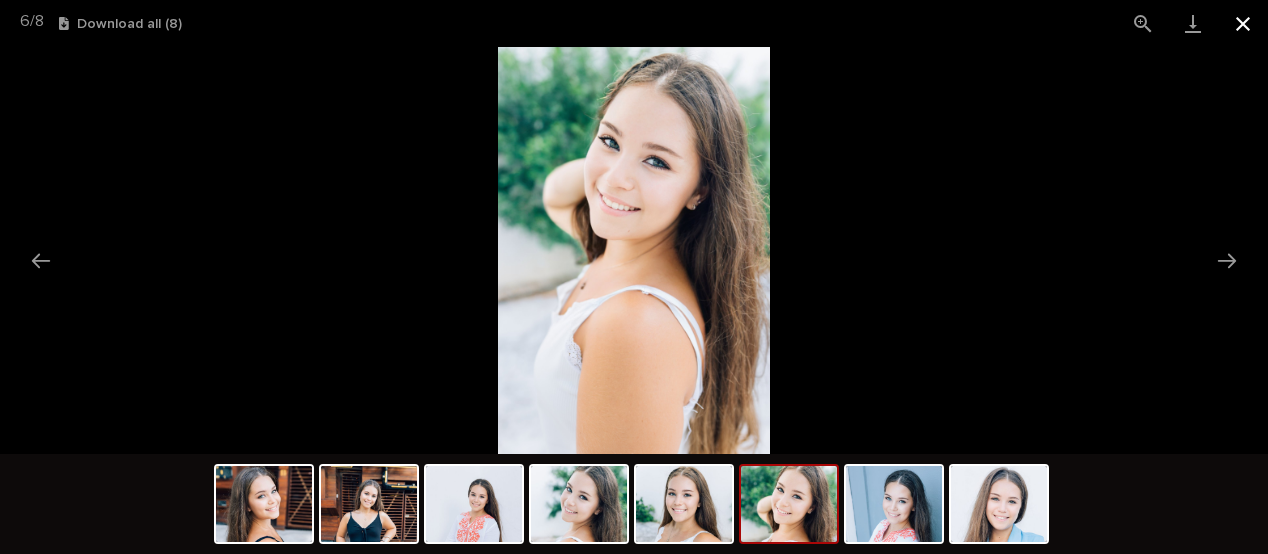click at bounding box center [1243, 23] 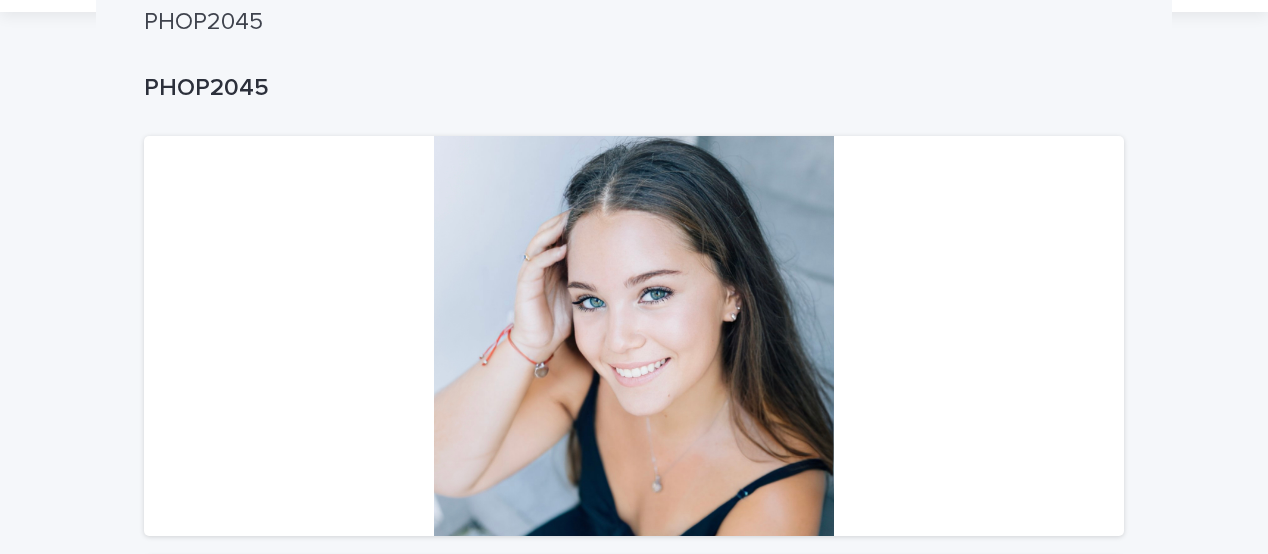 scroll, scrollTop: 0, scrollLeft: 0, axis: both 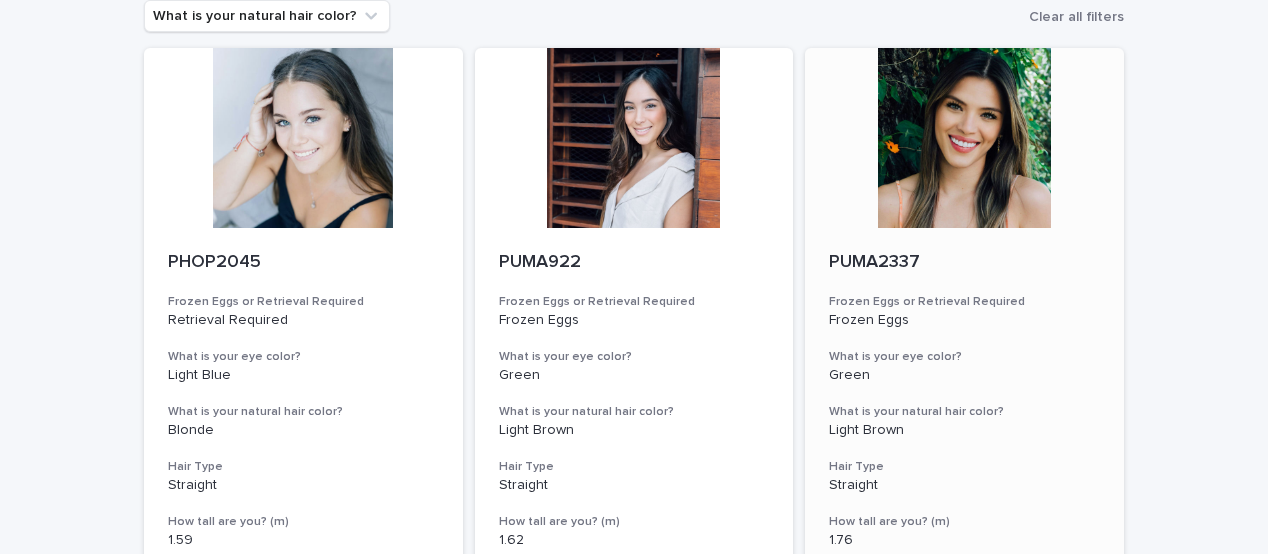 click at bounding box center (964, 138) 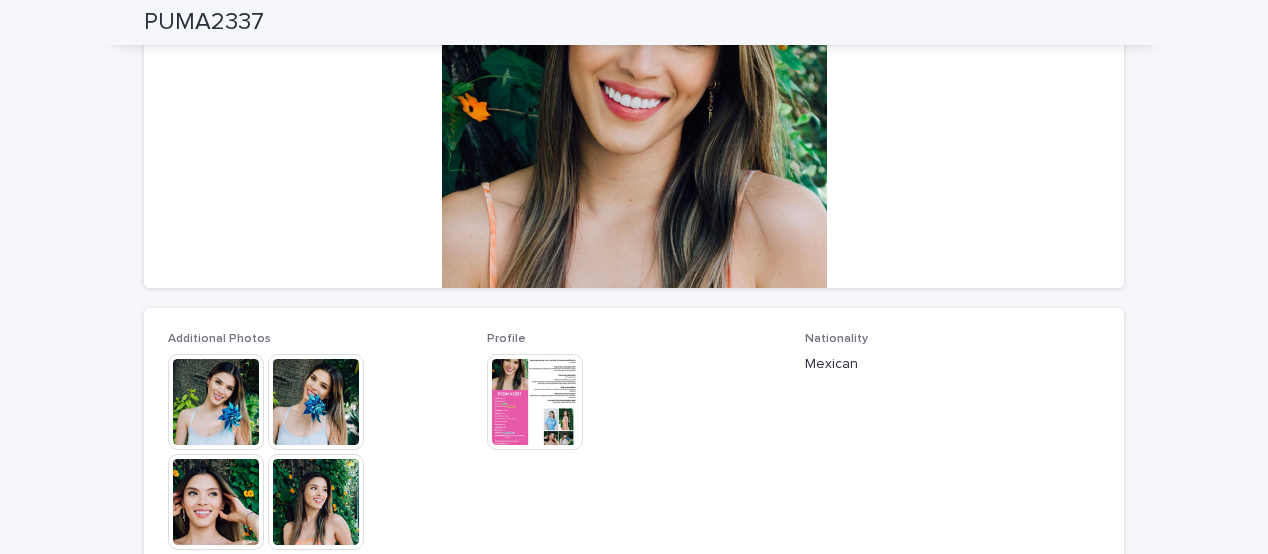scroll, scrollTop: 600, scrollLeft: 0, axis: vertical 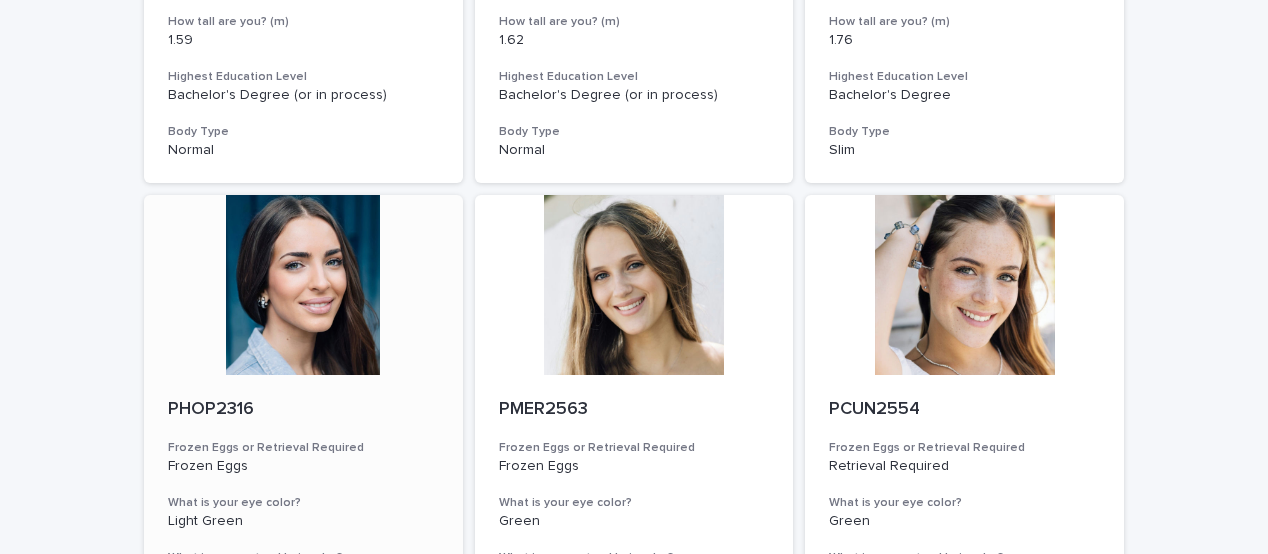click at bounding box center [303, 285] 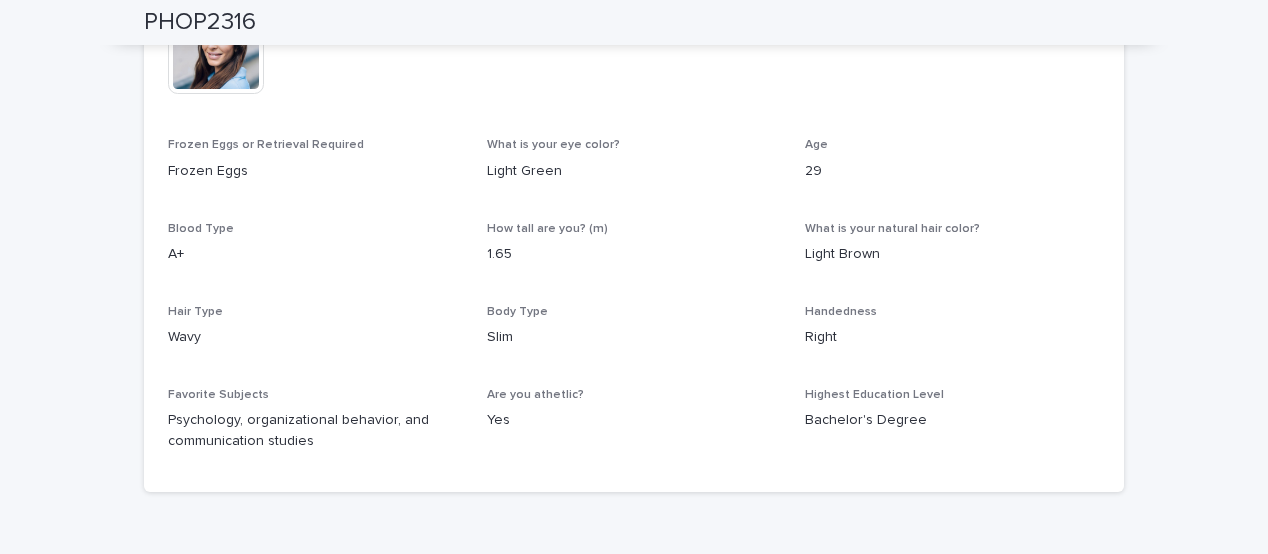 scroll, scrollTop: 1000, scrollLeft: 0, axis: vertical 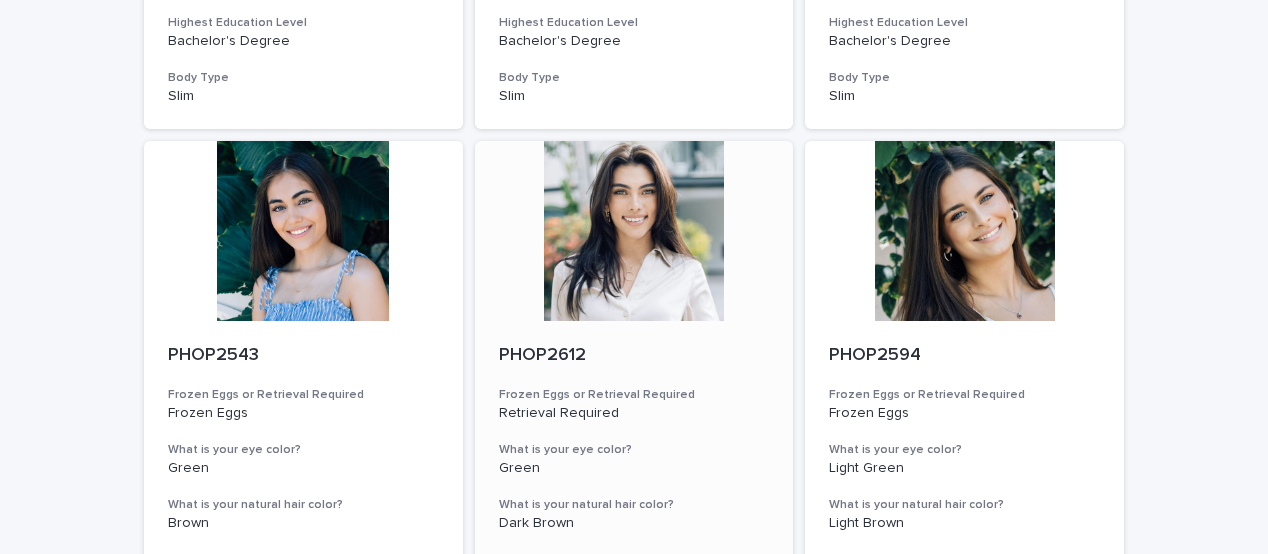 click at bounding box center [634, 231] 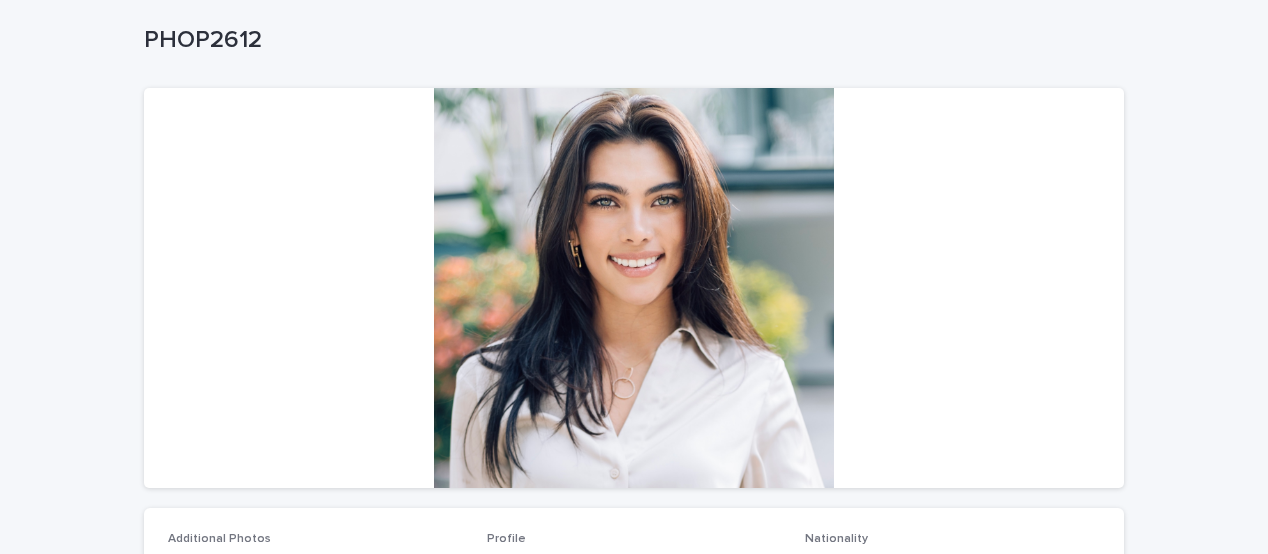scroll, scrollTop: 0, scrollLeft: 0, axis: both 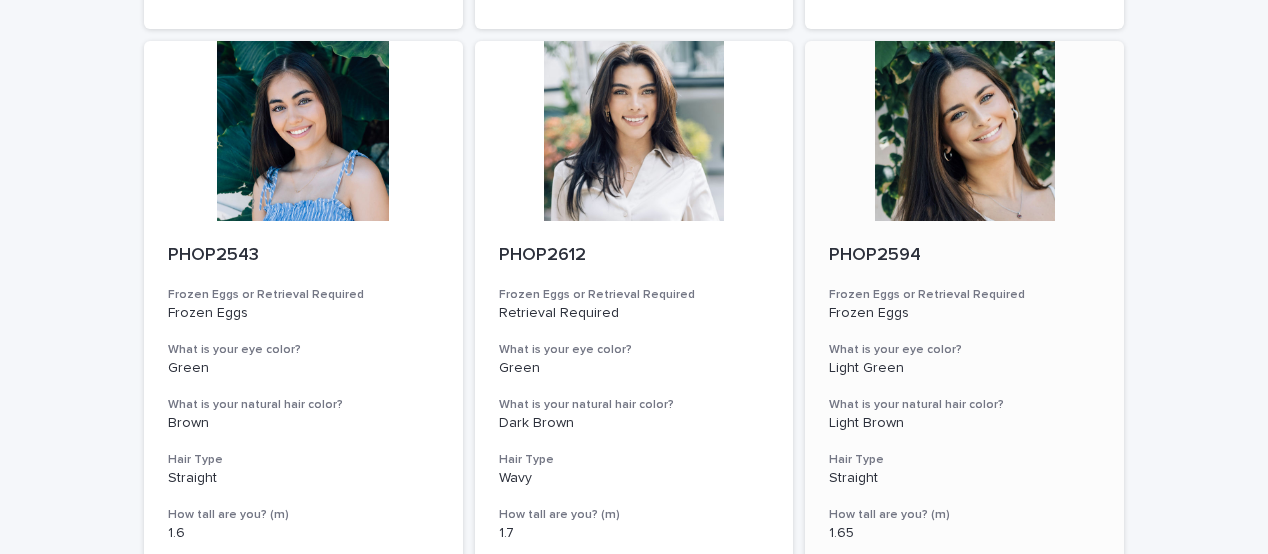 click at bounding box center [964, 131] 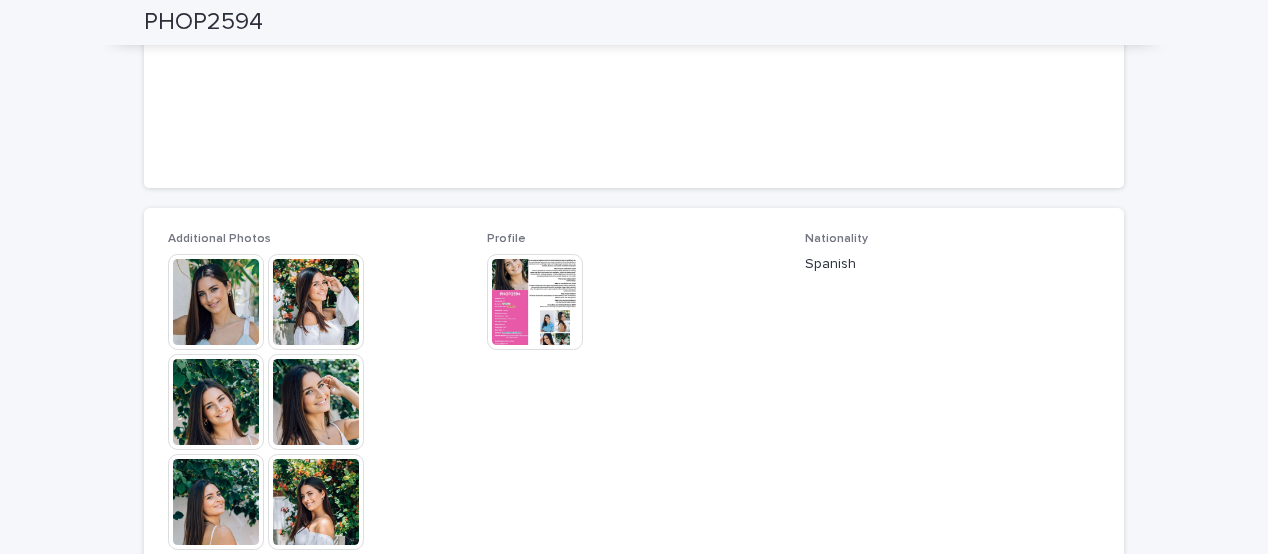 scroll, scrollTop: 0, scrollLeft: 0, axis: both 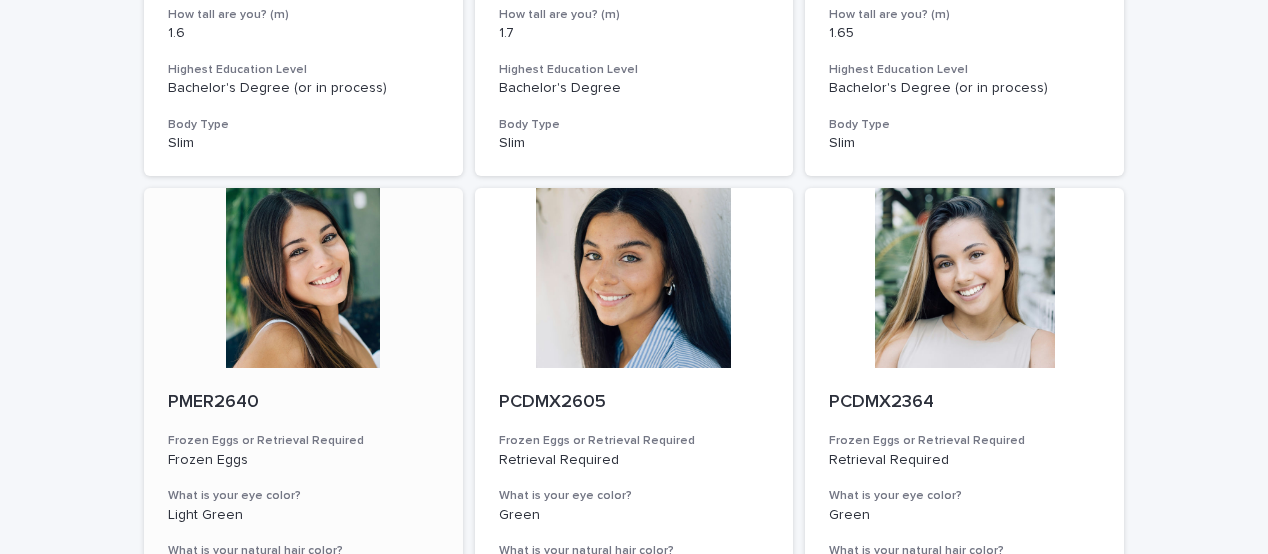click on "Frozen Eggs or Retrieval Required" at bounding box center (303, 441) 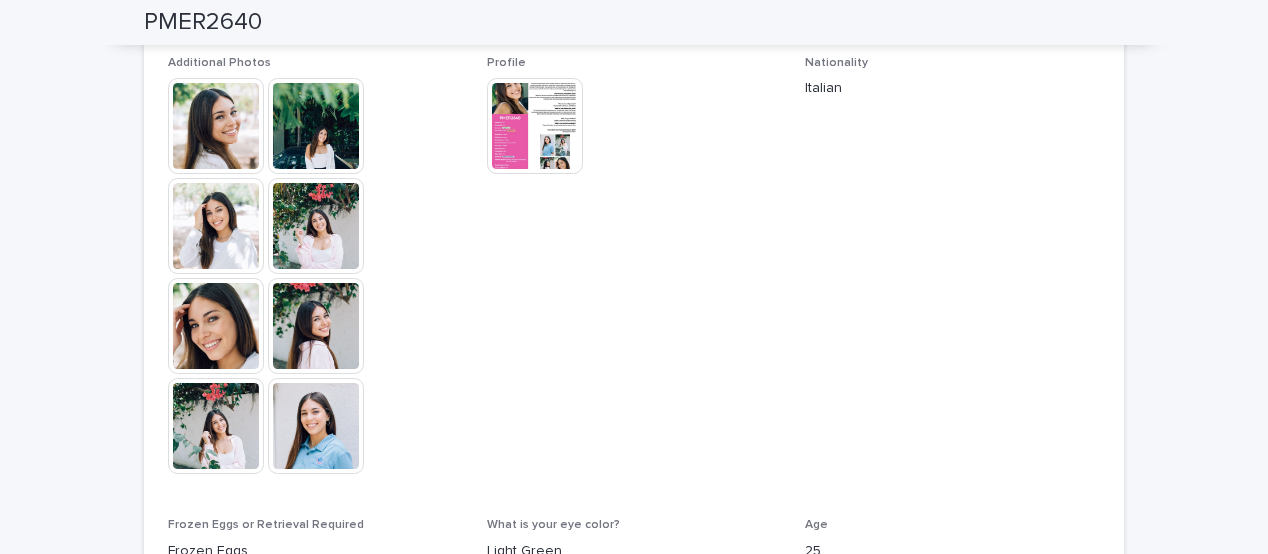 scroll, scrollTop: 566, scrollLeft: 0, axis: vertical 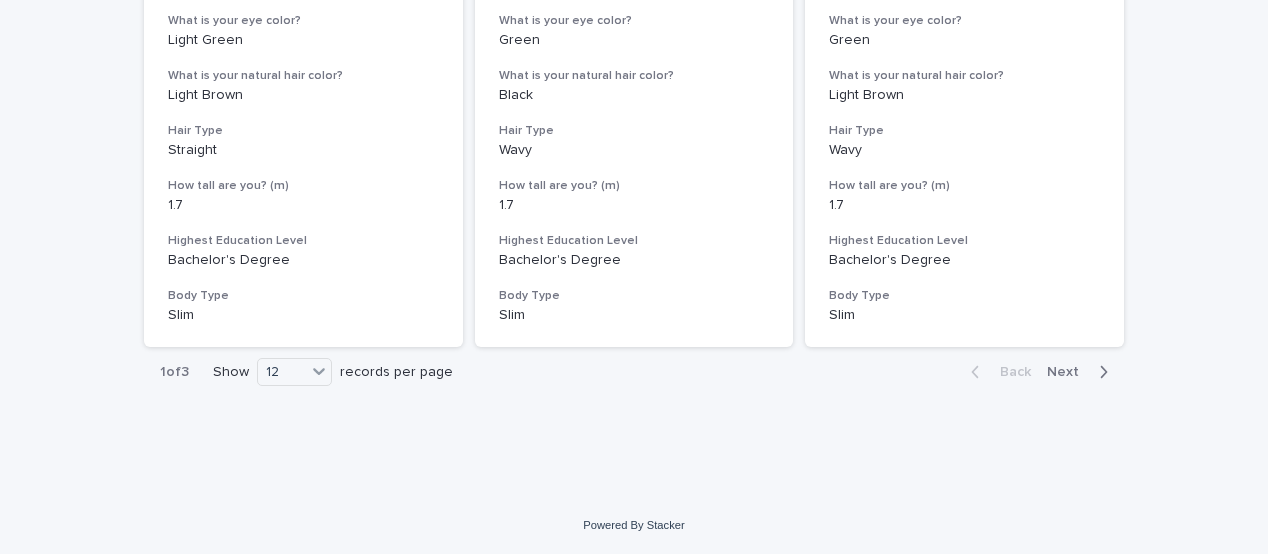 click on "Next" at bounding box center (1069, 372) 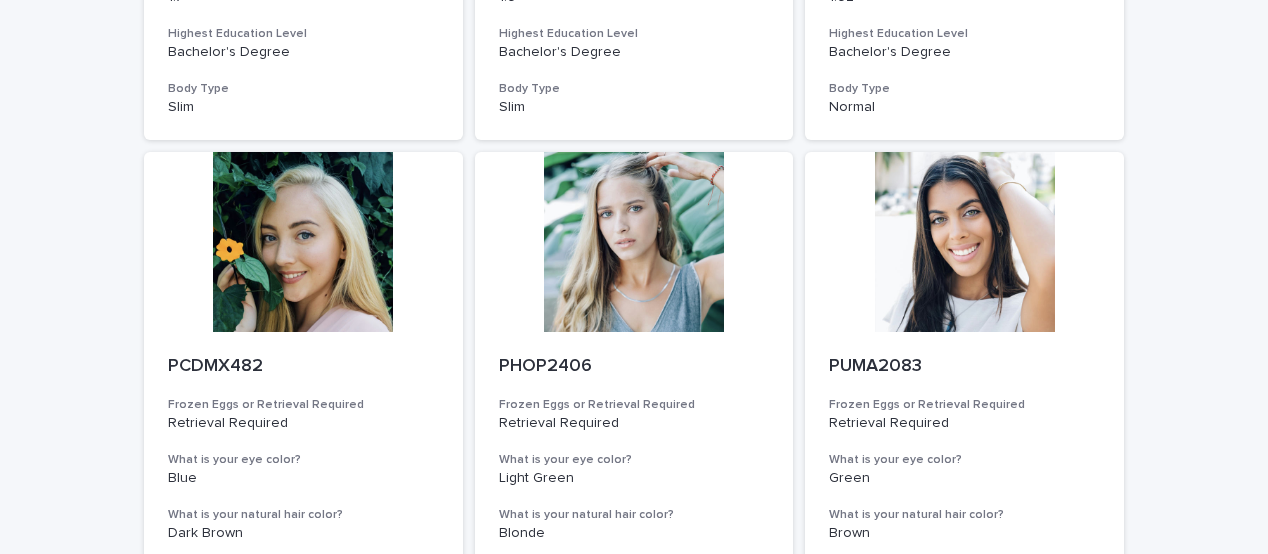 scroll, scrollTop: 800, scrollLeft: 0, axis: vertical 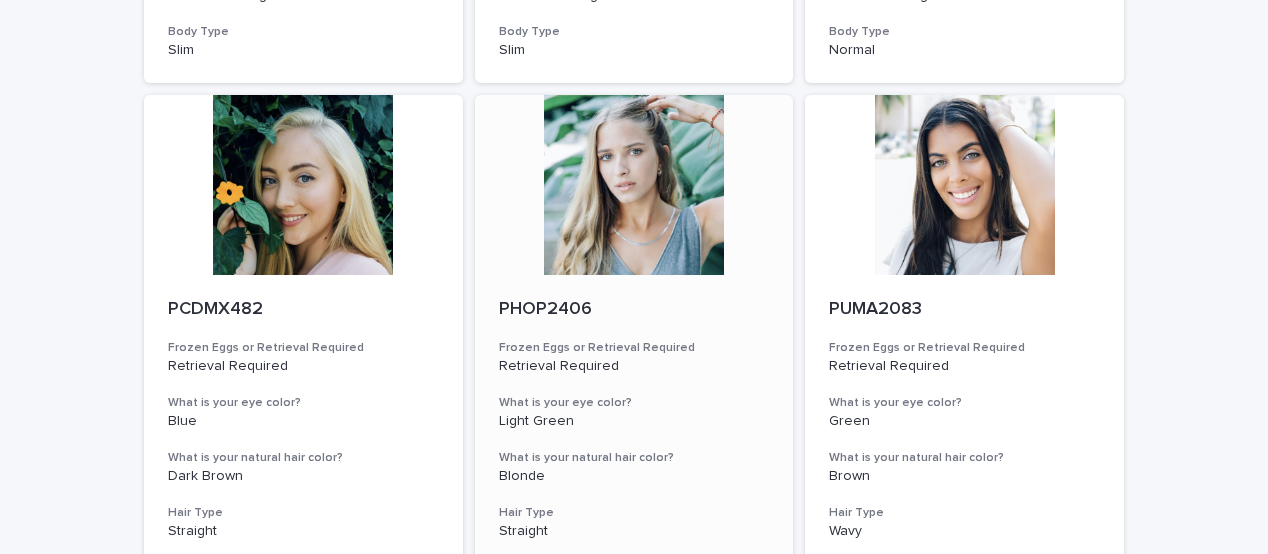 click at bounding box center (634, 185) 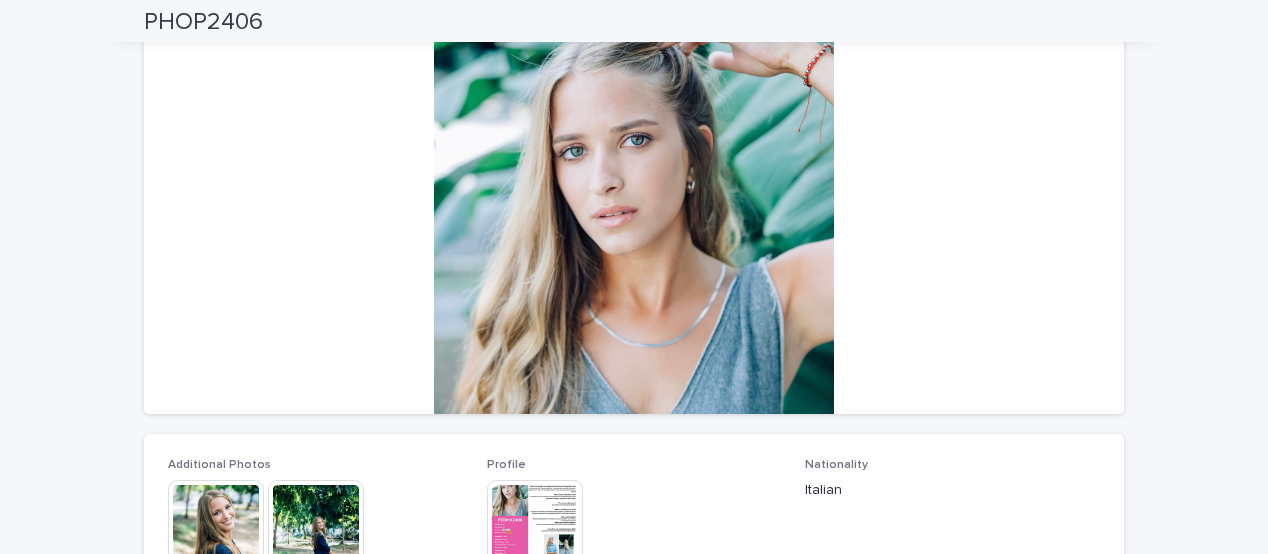scroll, scrollTop: 100, scrollLeft: 0, axis: vertical 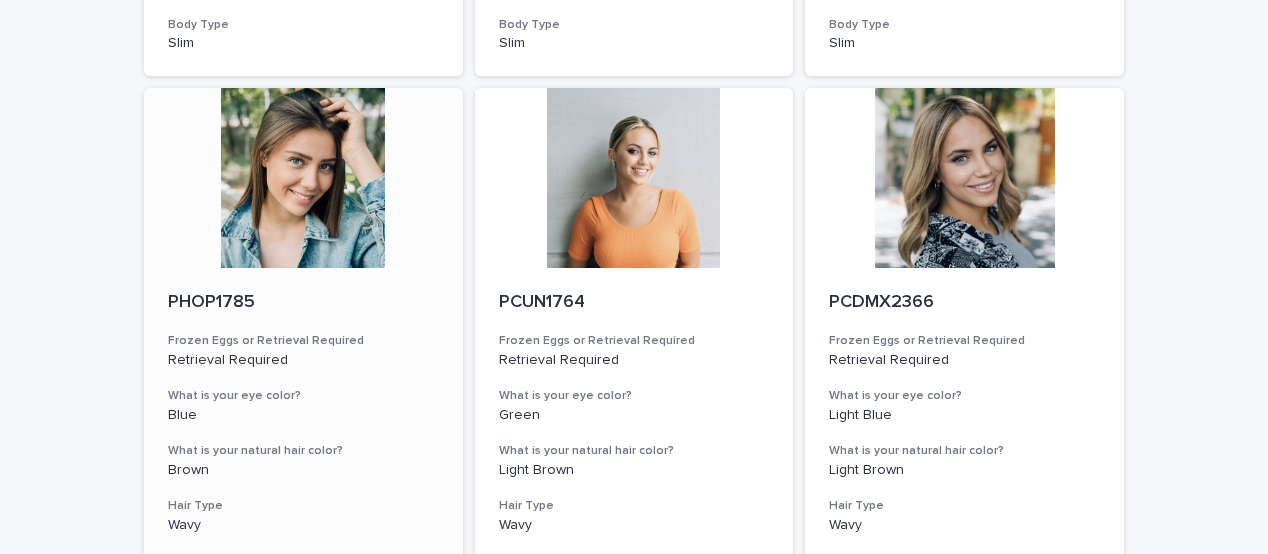 click on "PHOP1785" at bounding box center [303, 303] 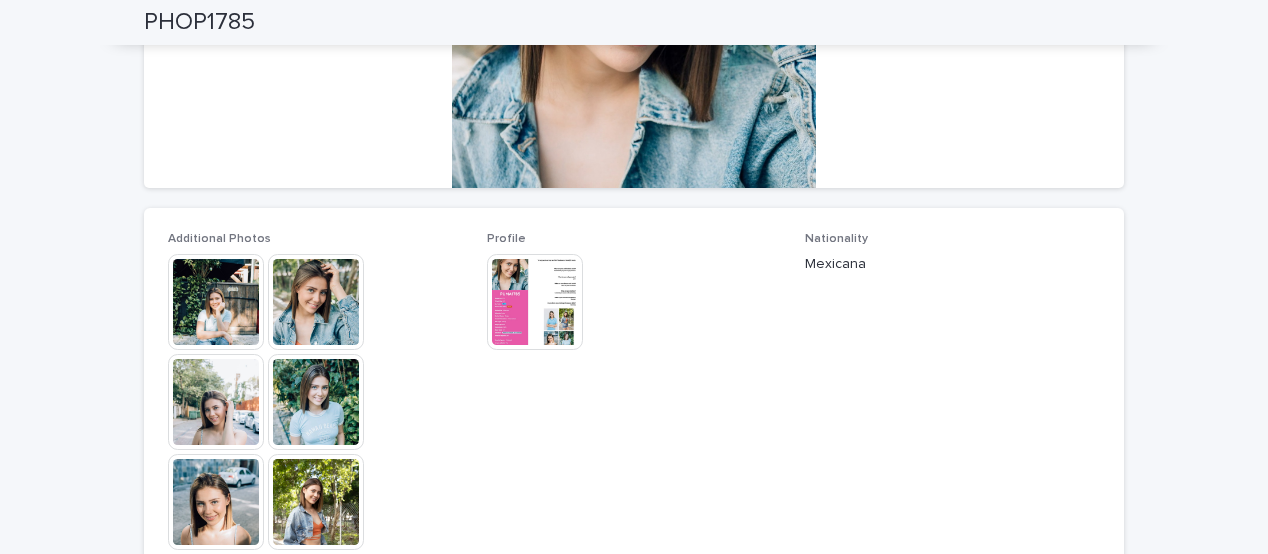 scroll, scrollTop: 0, scrollLeft: 0, axis: both 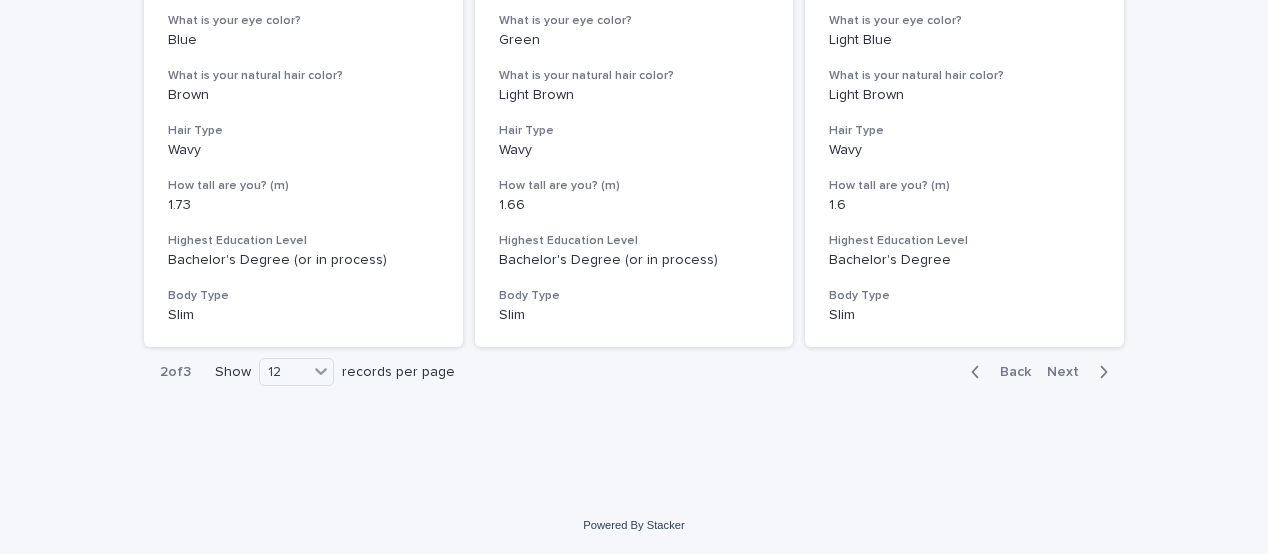 click on "Next" at bounding box center [1069, 372] 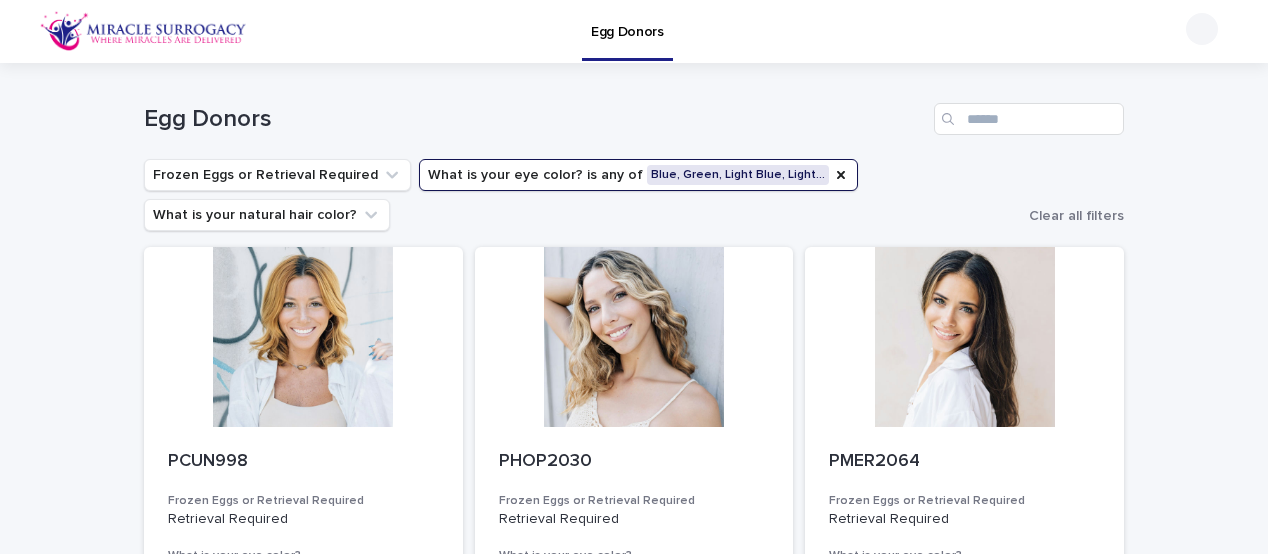 scroll, scrollTop: 0, scrollLeft: 0, axis: both 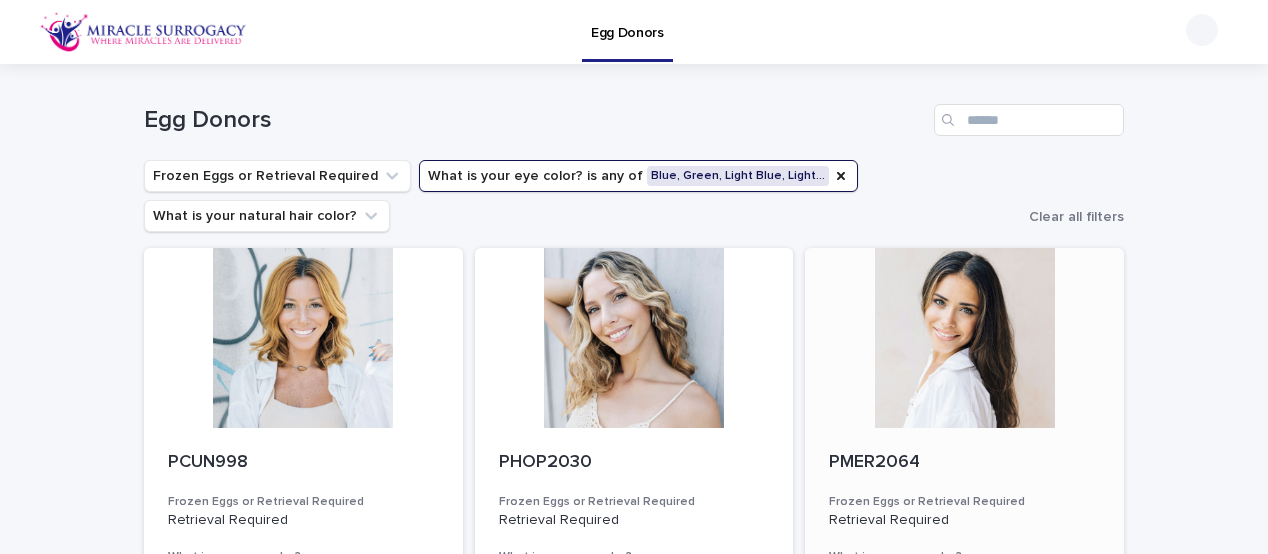 click at bounding box center (964, 338) 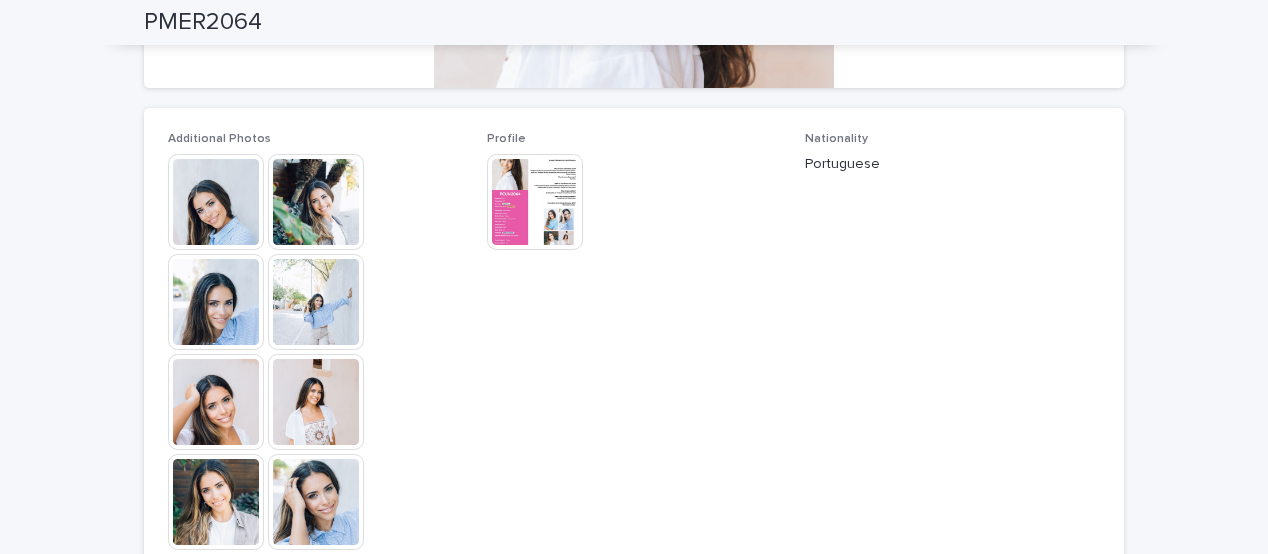 scroll, scrollTop: 0, scrollLeft: 0, axis: both 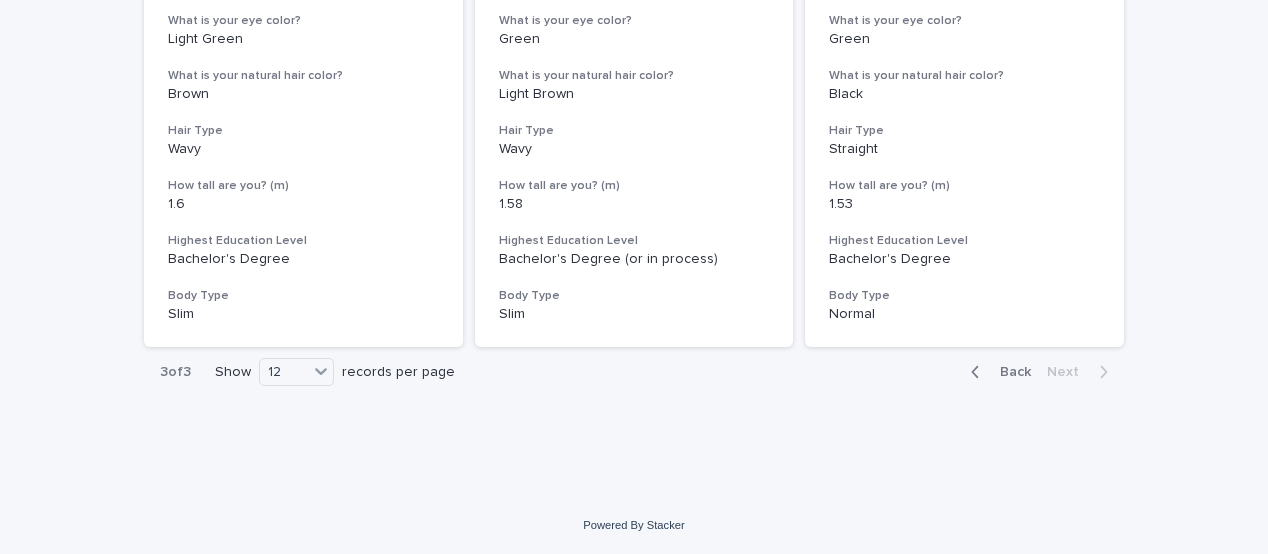 click 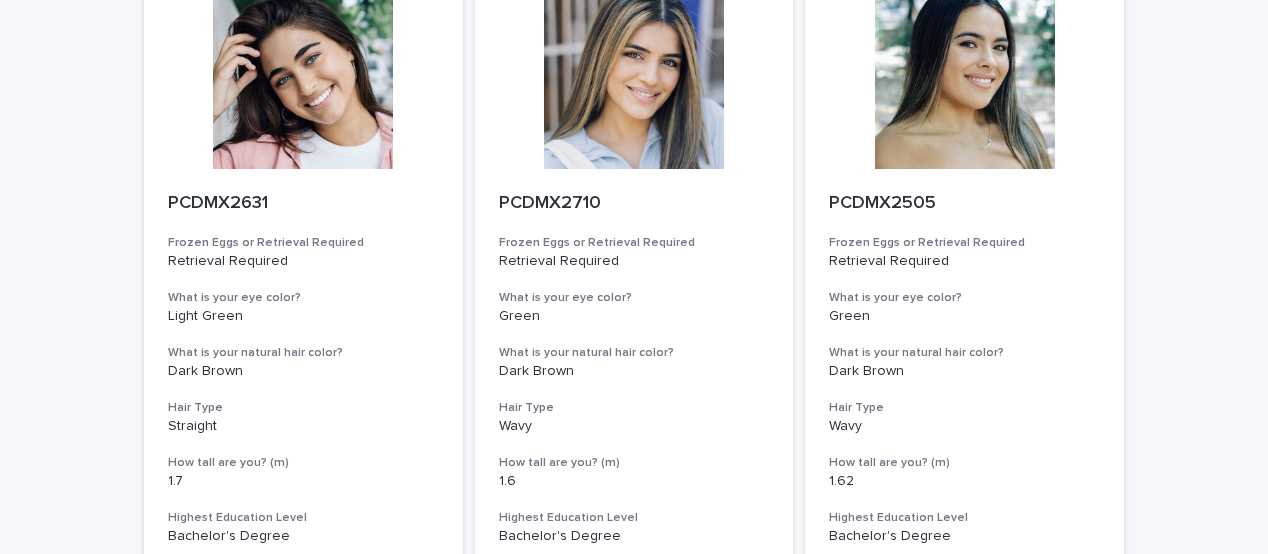 scroll, scrollTop: 300, scrollLeft: 0, axis: vertical 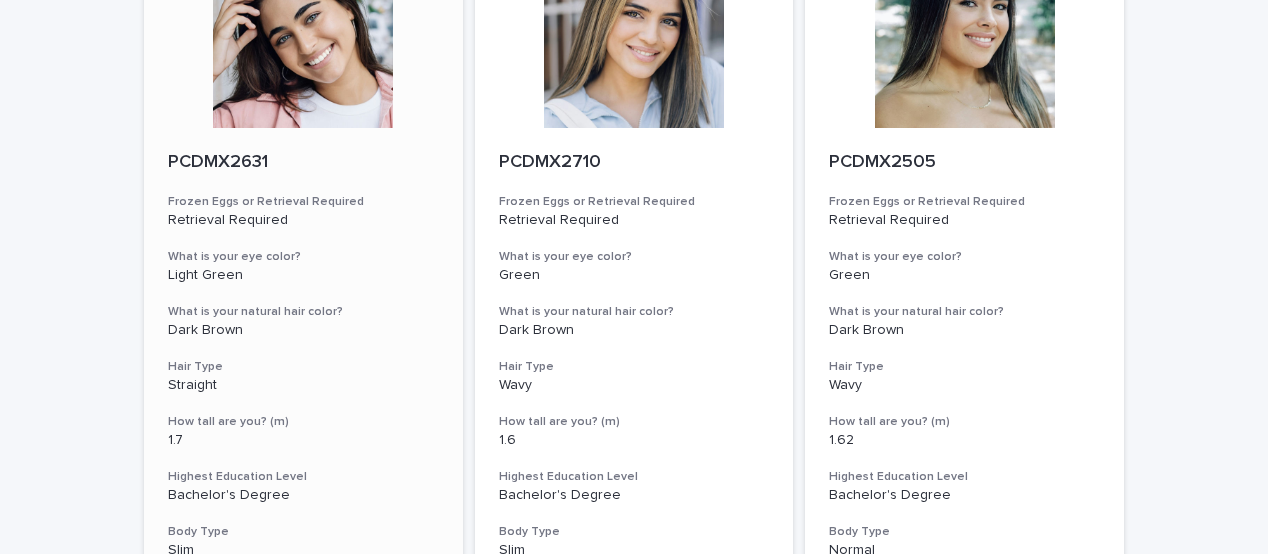 click on "PCDMX2631" at bounding box center [303, 163] 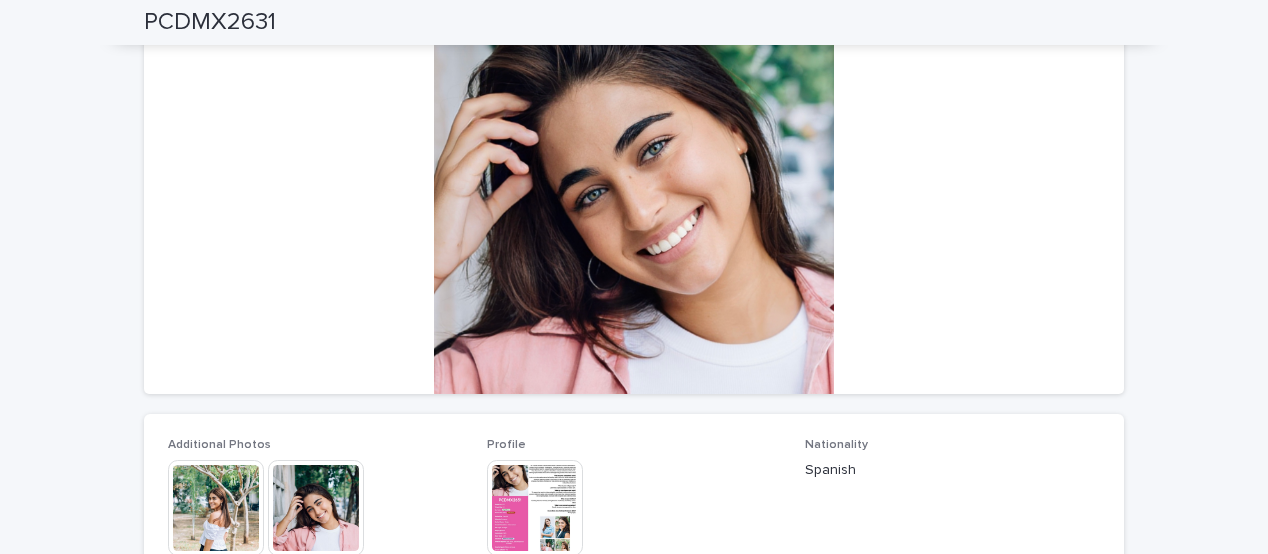 scroll, scrollTop: 0, scrollLeft: 0, axis: both 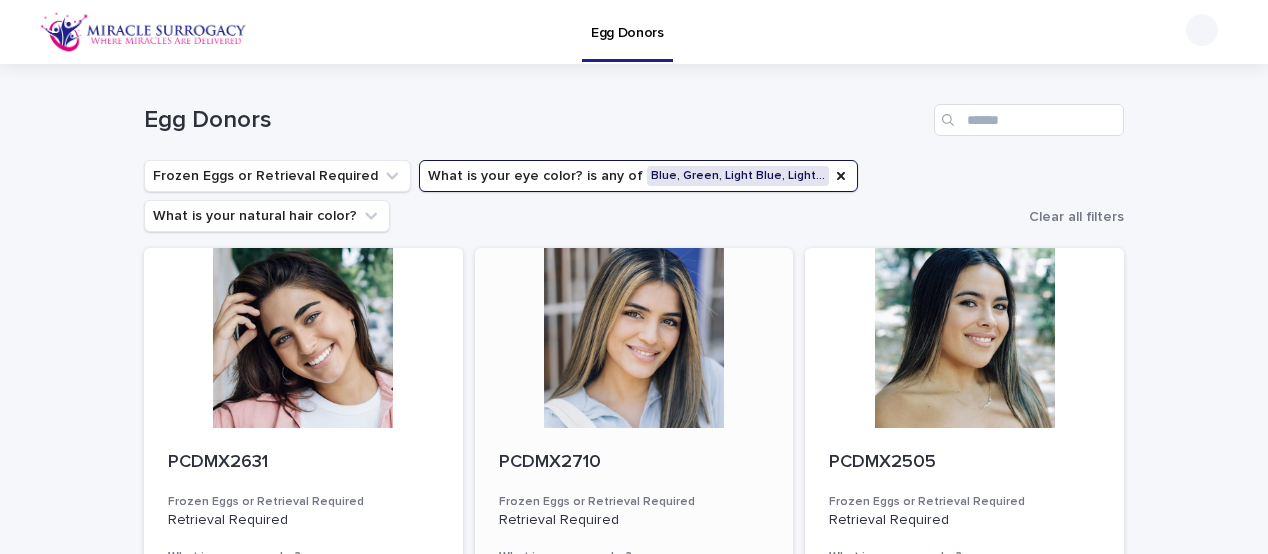 click on "PCDMX2710" at bounding box center (634, 463) 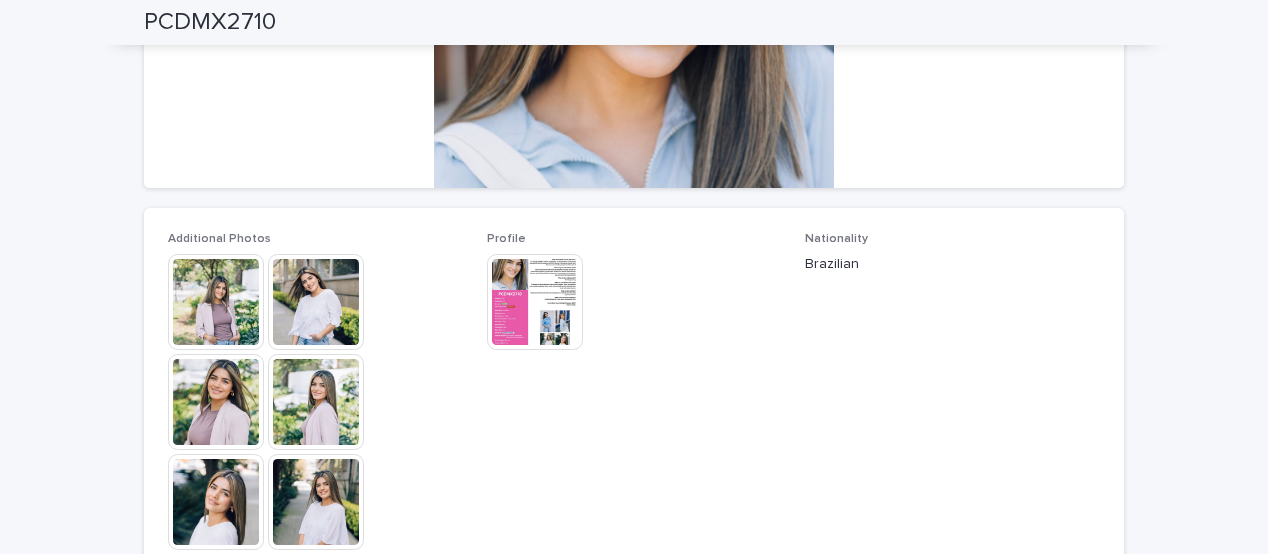 scroll, scrollTop: 0, scrollLeft: 0, axis: both 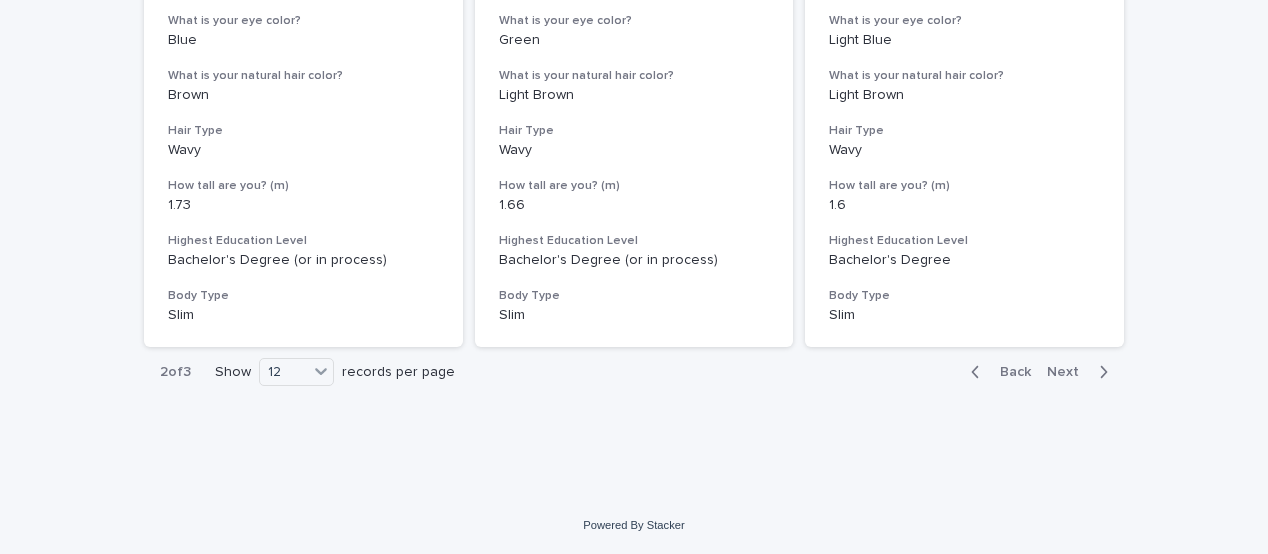 click 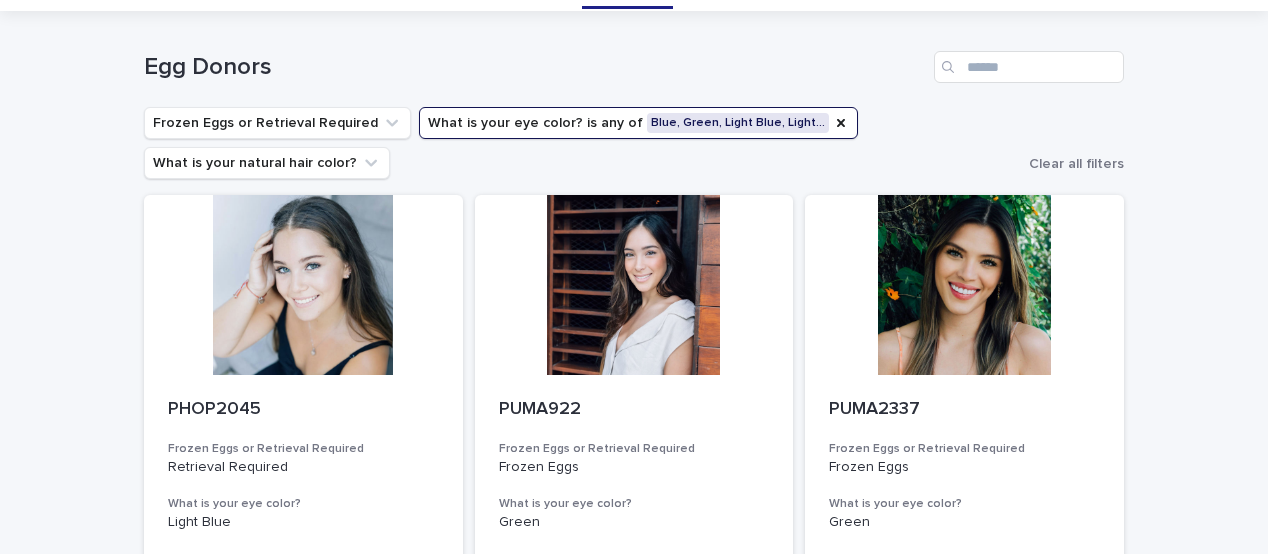 scroll, scrollTop: 0, scrollLeft: 0, axis: both 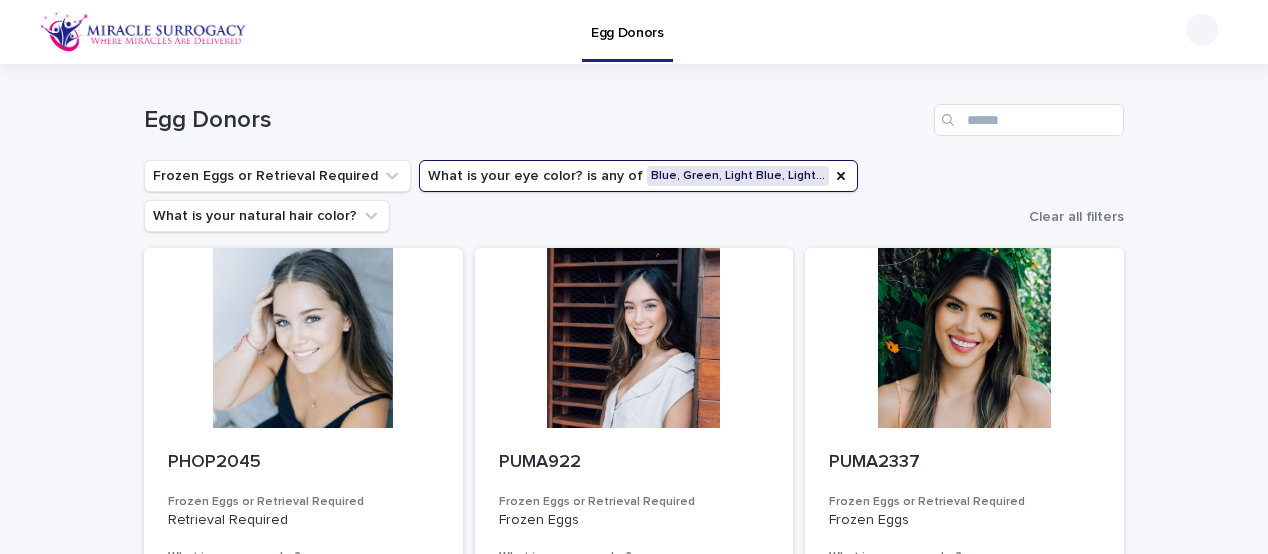 click on "Egg Donors" at bounding box center [705, 32] 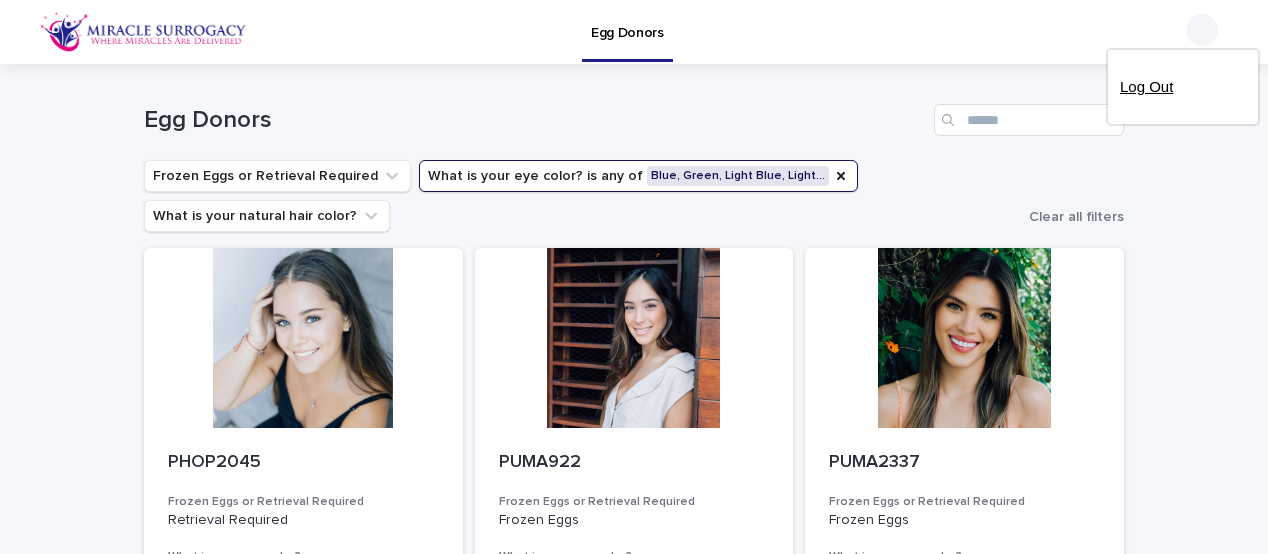 click on "Log Out" at bounding box center (1183, 87) 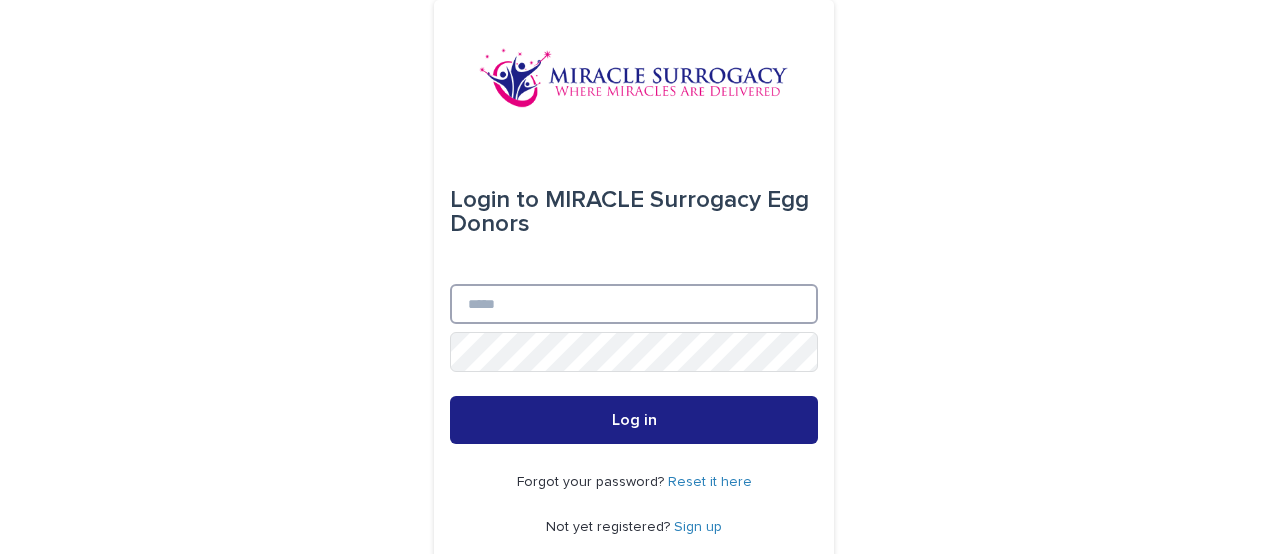 type on "**********" 